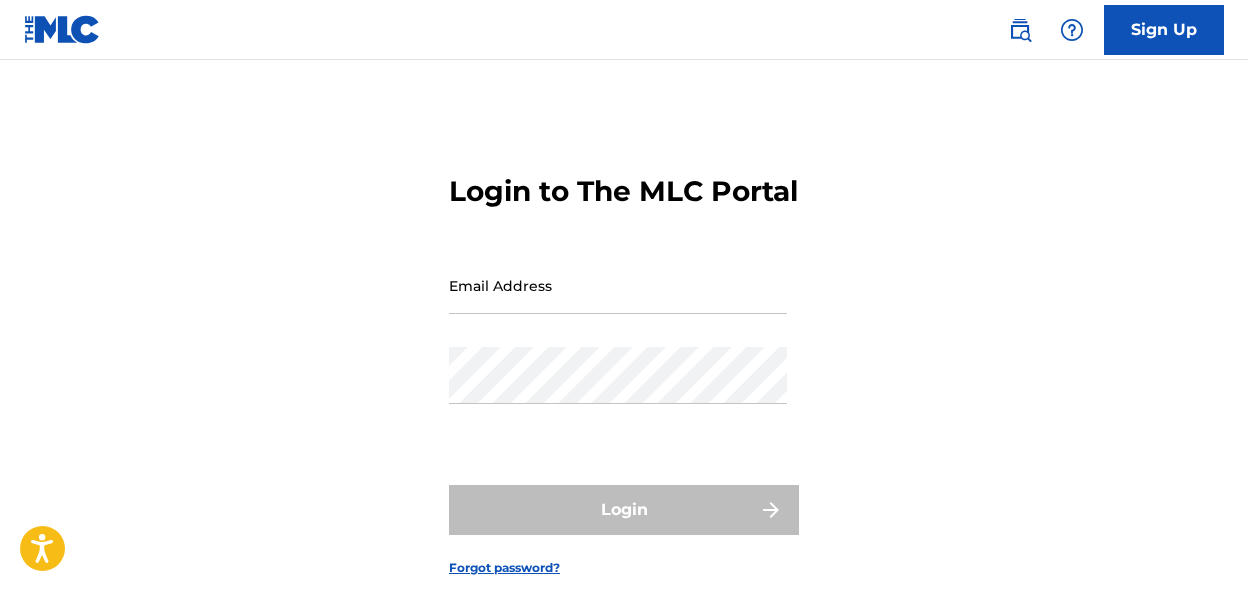 scroll, scrollTop: 0, scrollLeft: 0, axis: both 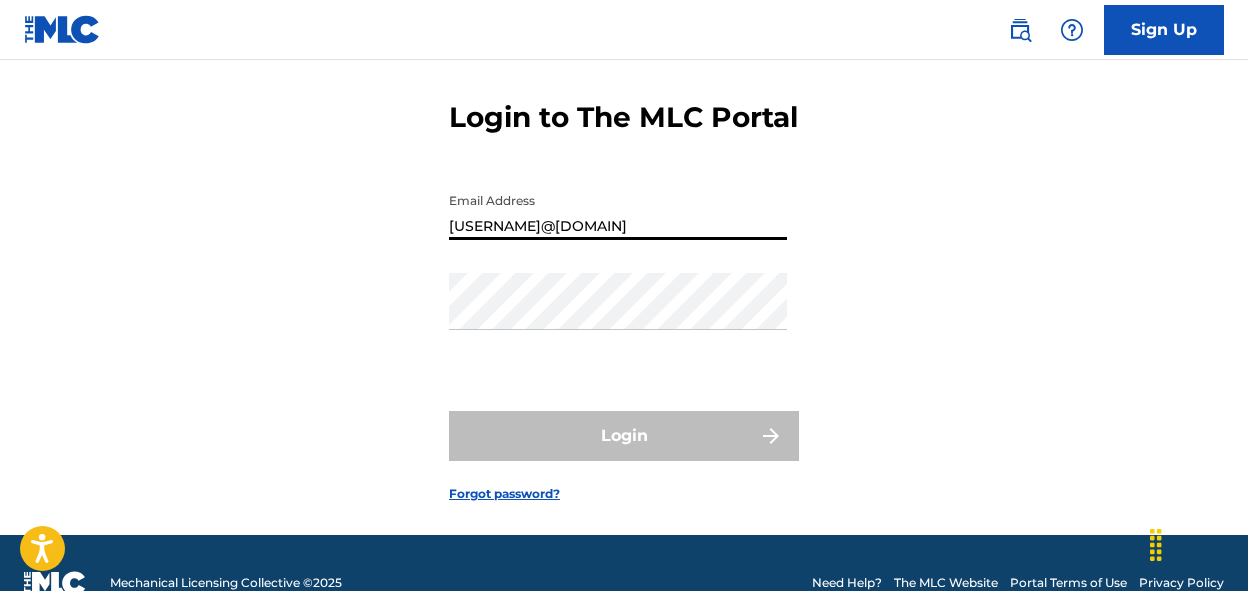 type on "[USERNAME]@[DOMAIN]" 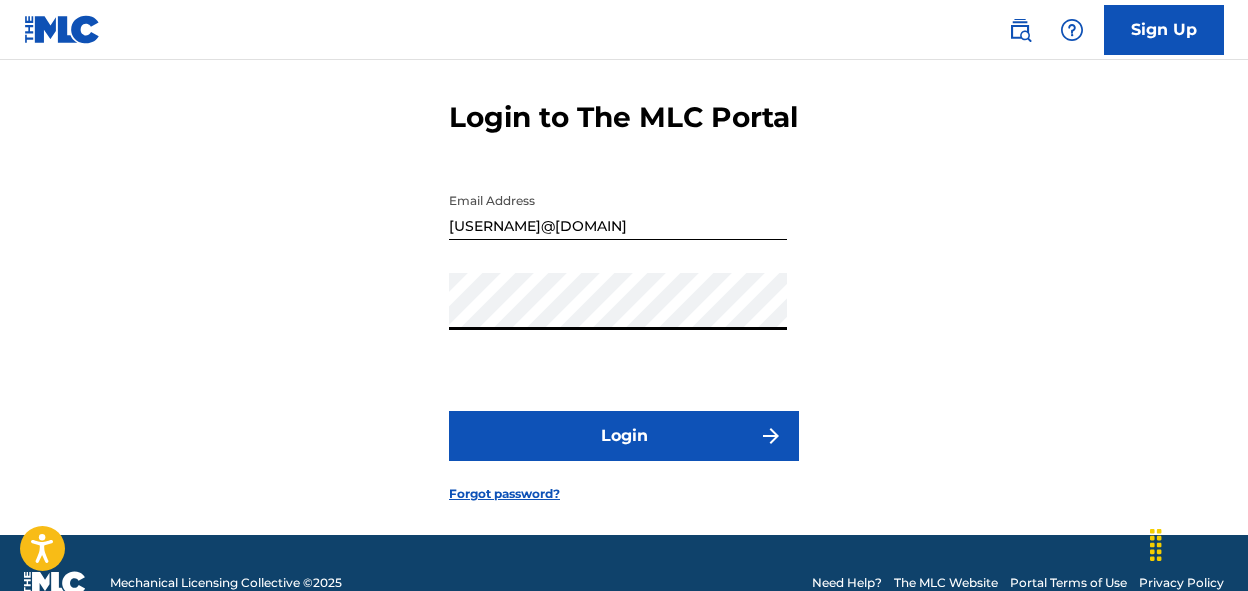 click on "Login" at bounding box center [624, 436] 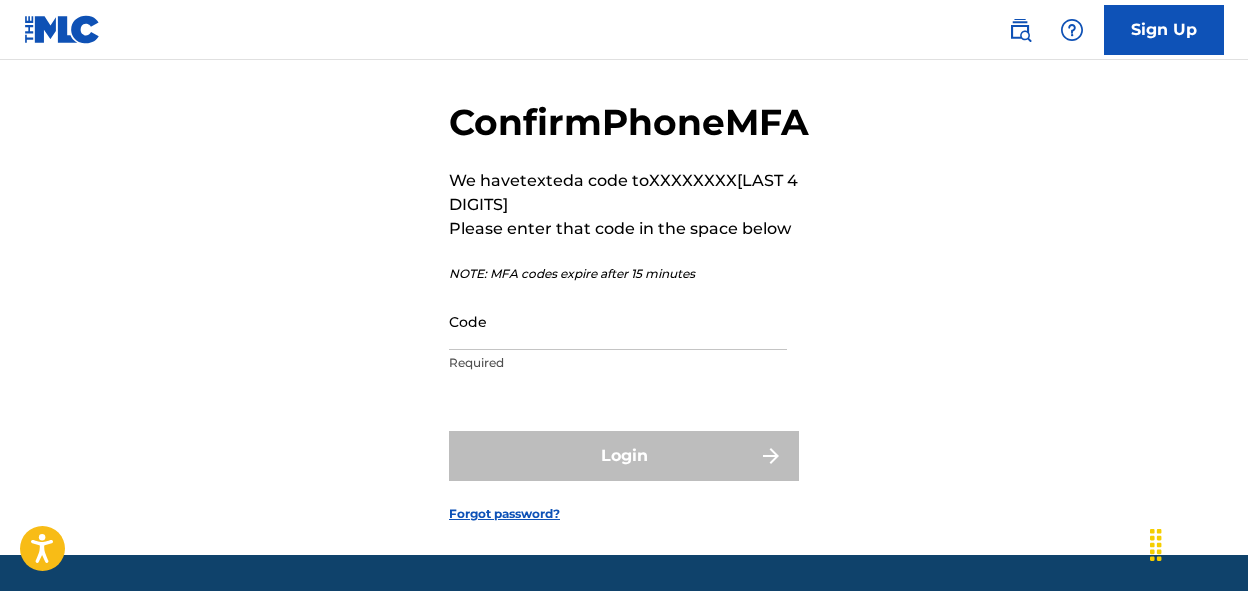 click on "Code" at bounding box center (618, 321) 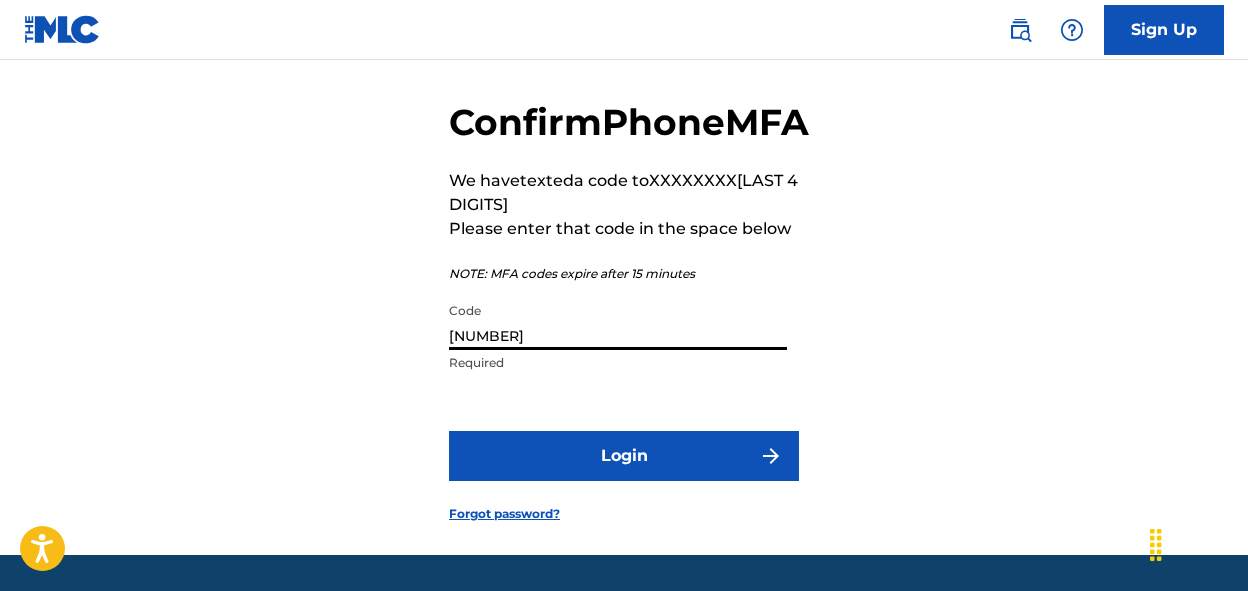 type on "[NUMBER]" 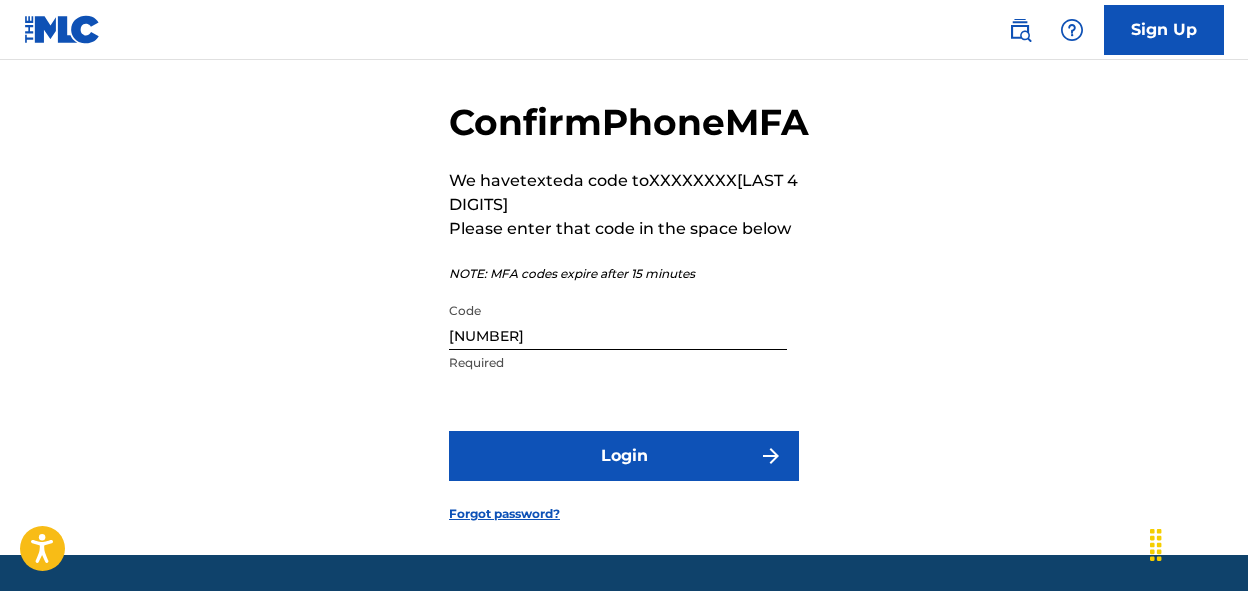 click on "Login" at bounding box center (624, 456) 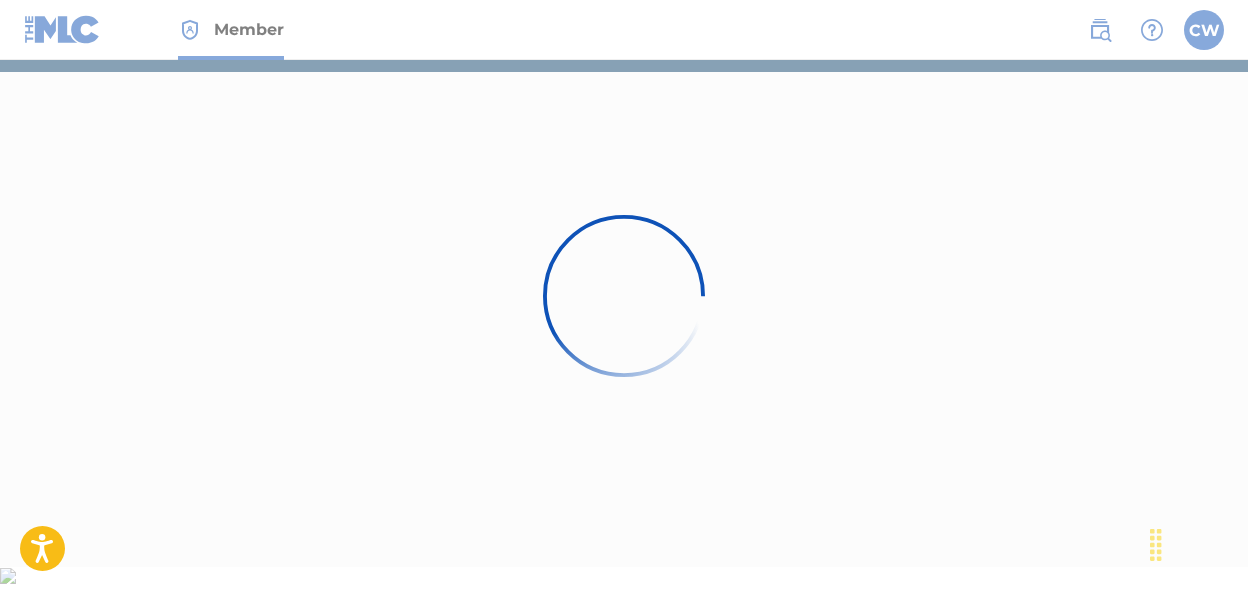 scroll, scrollTop: 0, scrollLeft: 0, axis: both 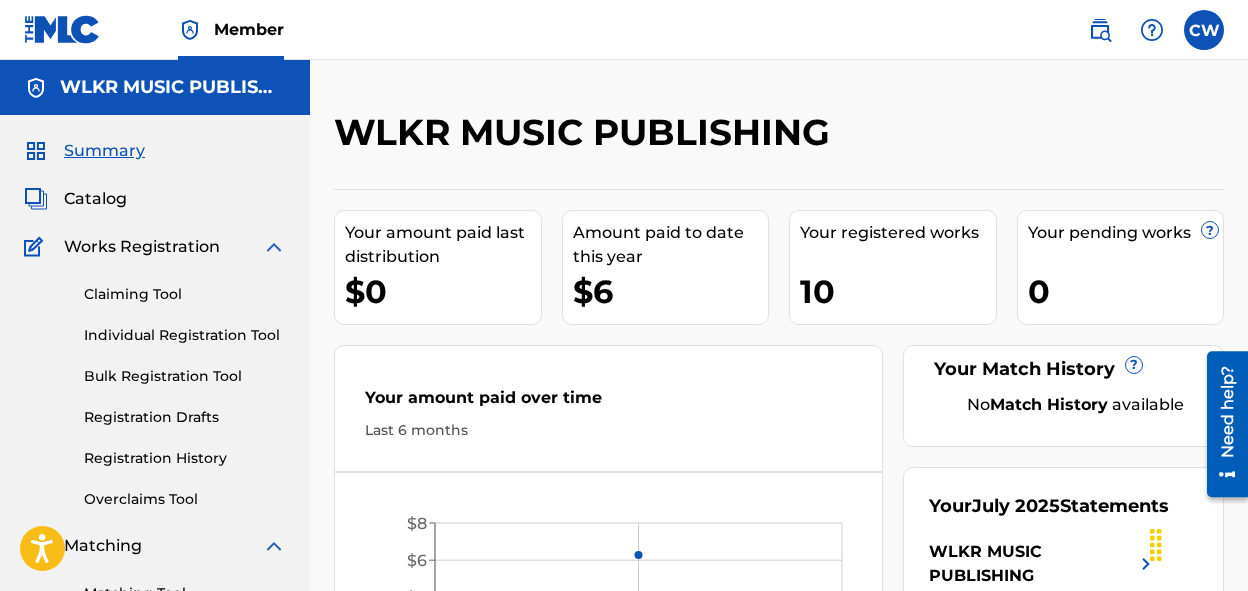 click on "Catalog" at bounding box center (95, 199) 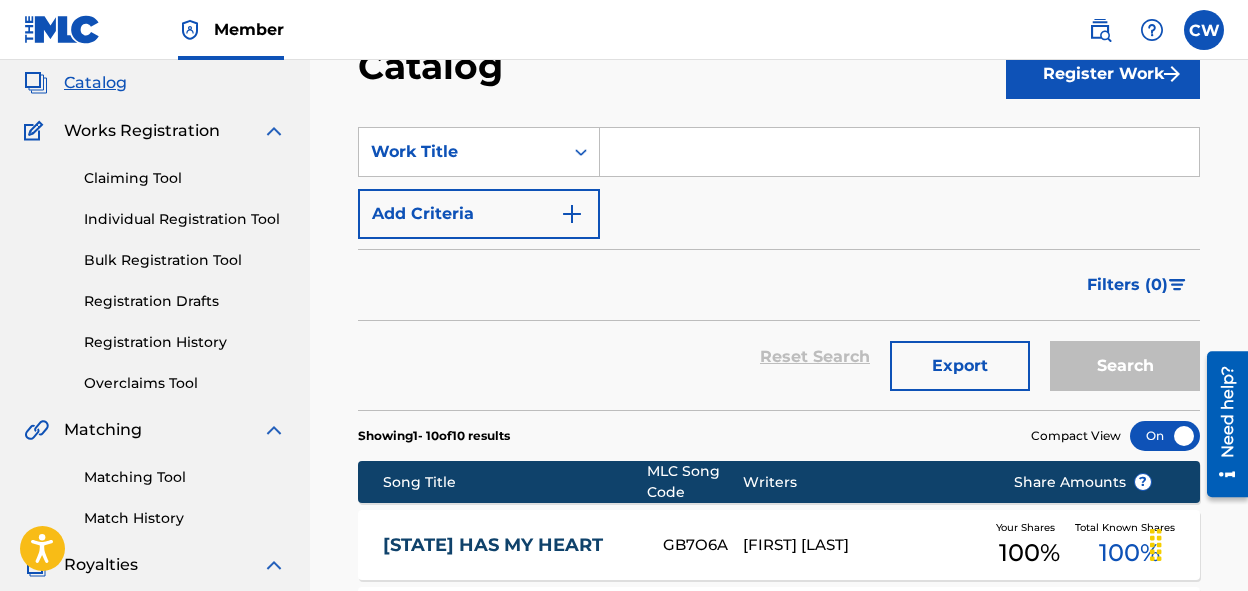 scroll, scrollTop: 56, scrollLeft: 0, axis: vertical 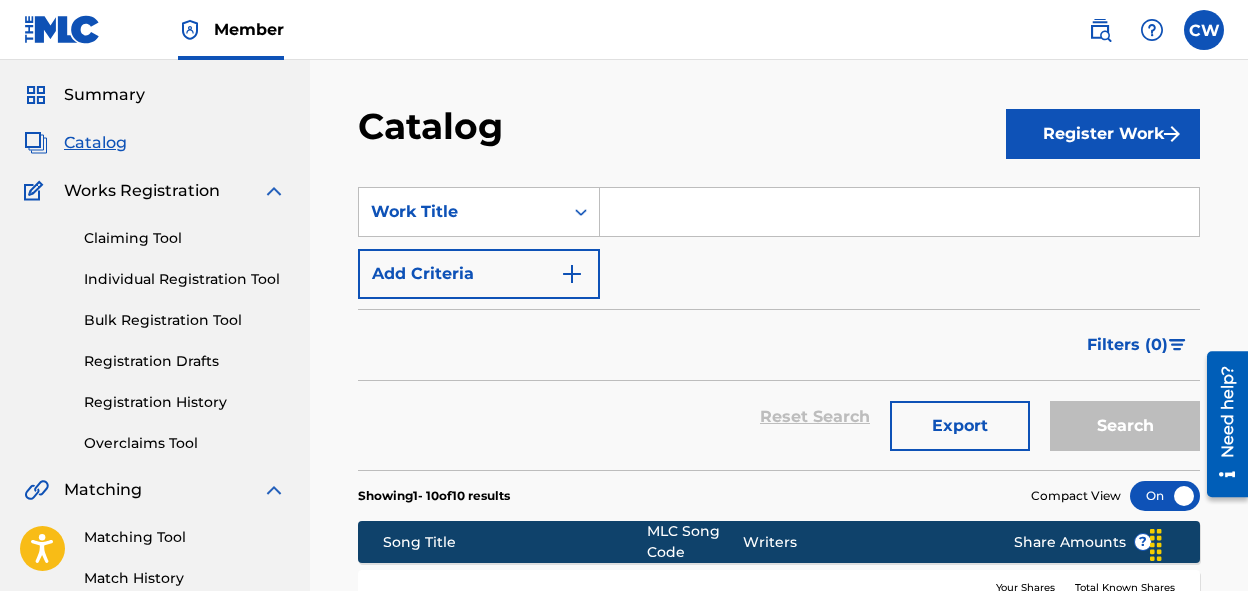 click on "Register Work" at bounding box center [1103, 134] 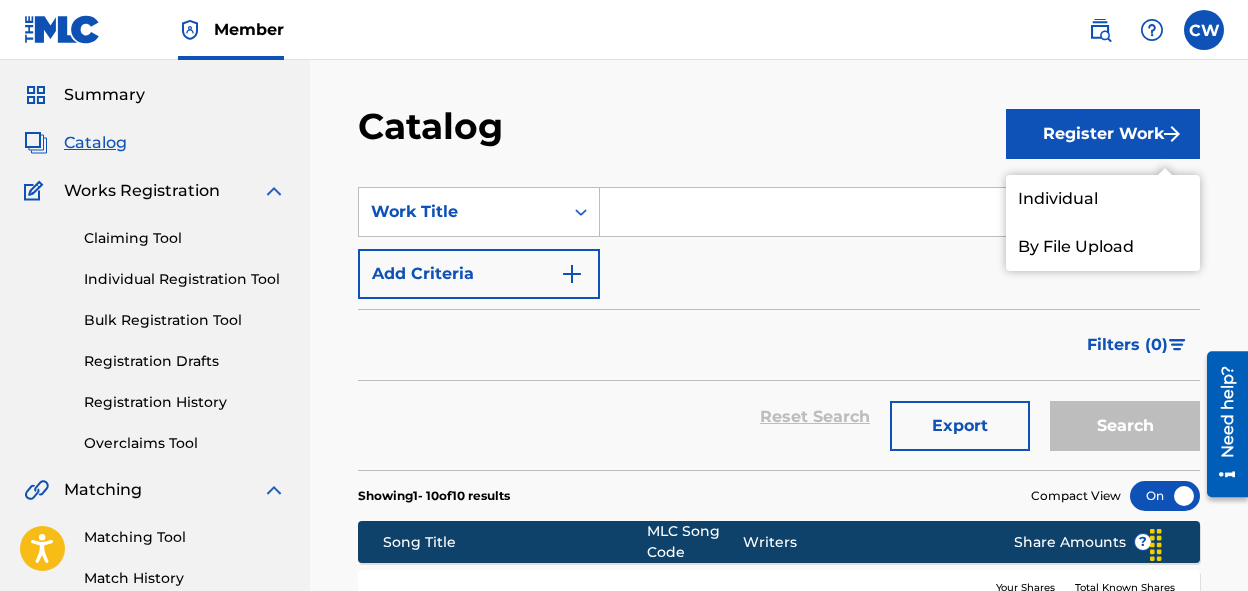 click on "Individual" at bounding box center (1103, 199) 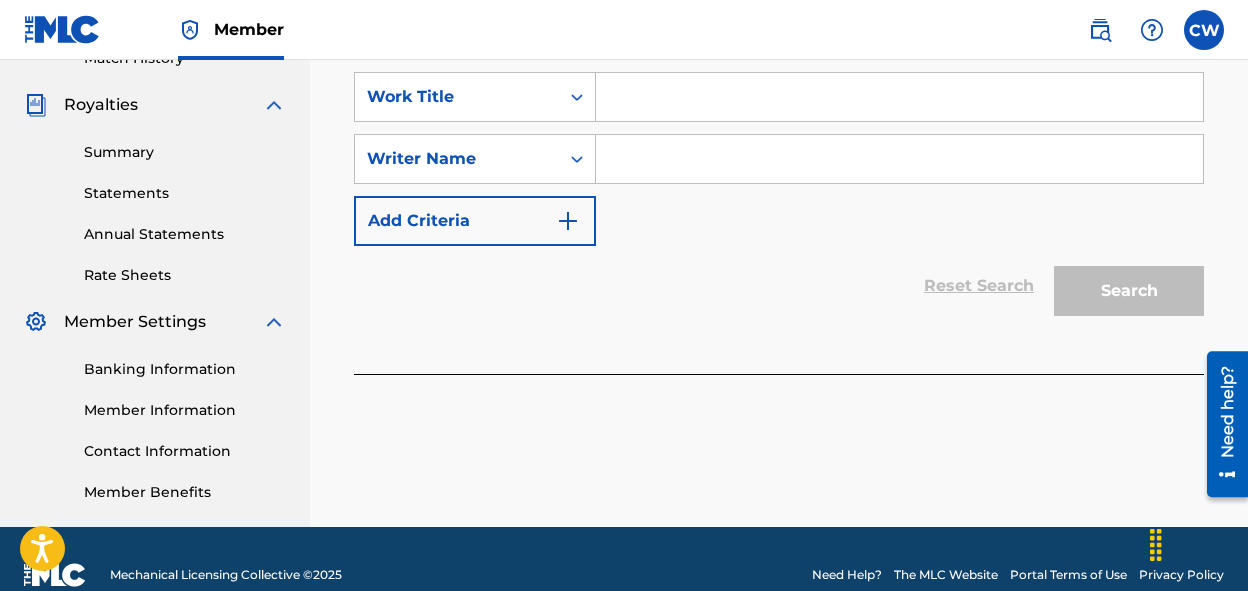 scroll, scrollTop: 578, scrollLeft: 0, axis: vertical 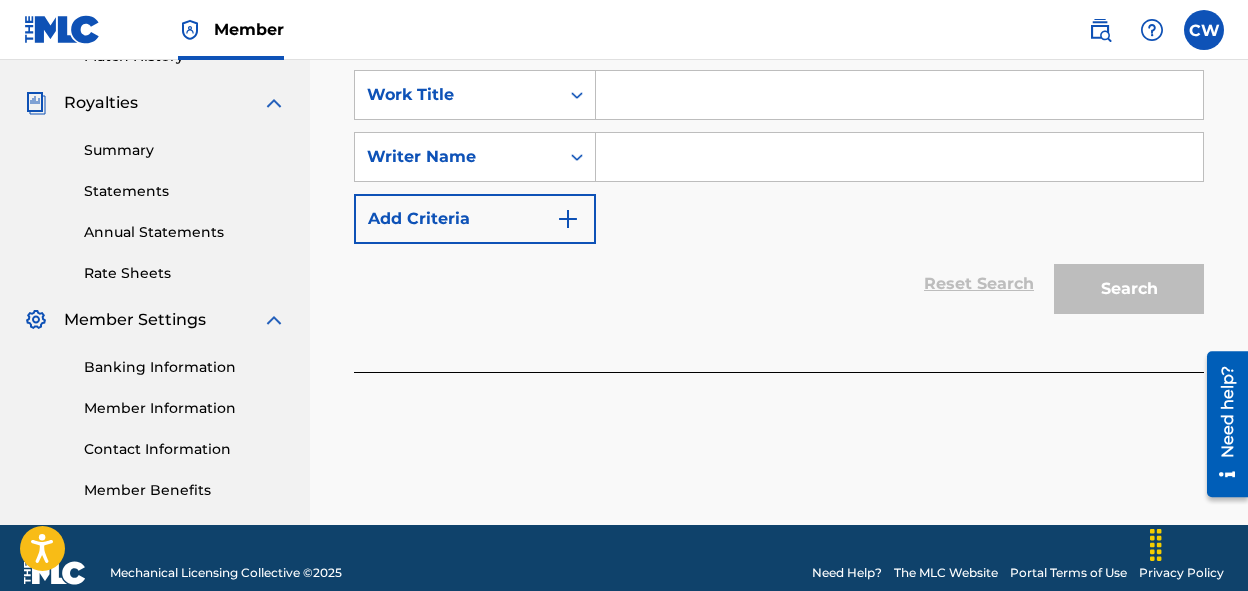 click at bounding box center [899, 95] 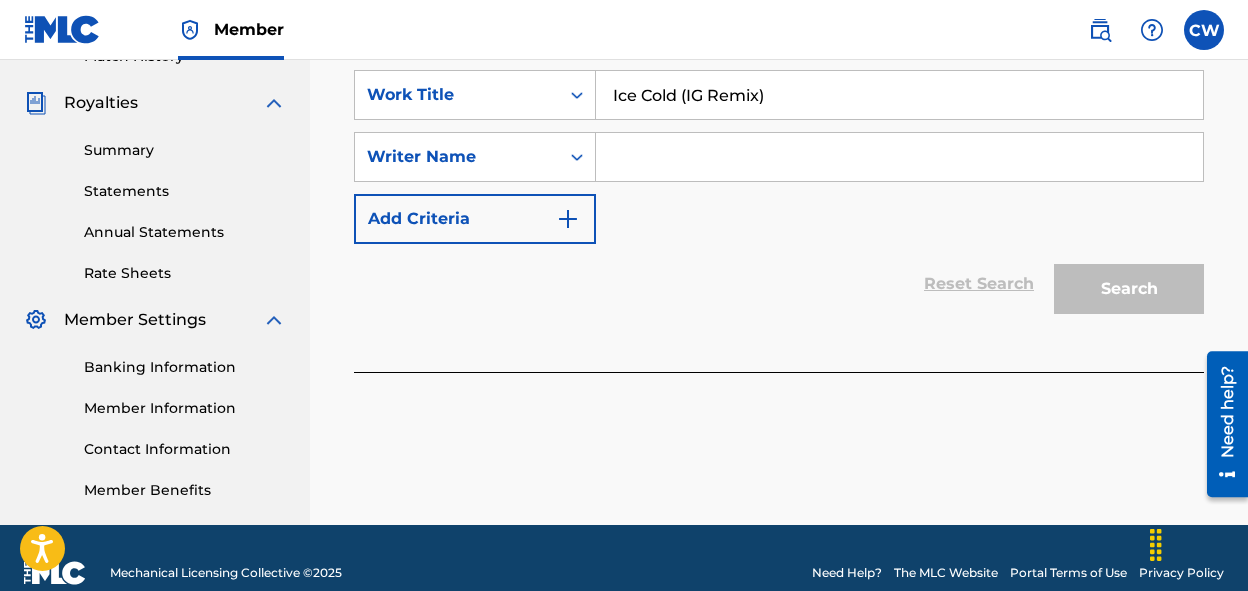 type on "Ice Cold (IG Remix)" 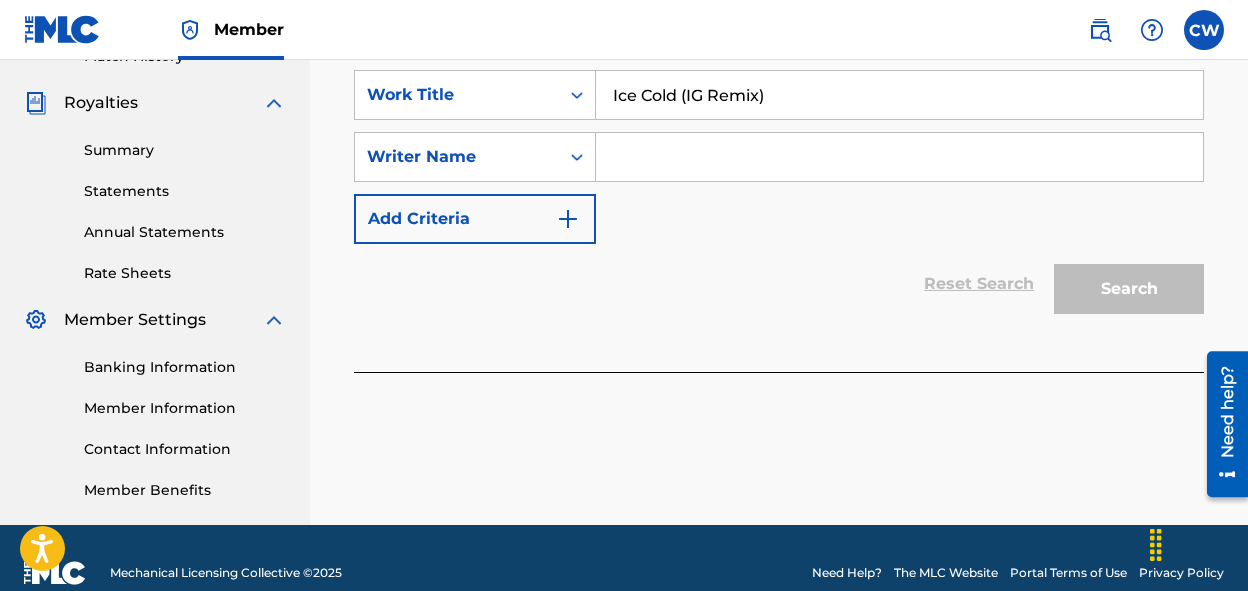 click on "Work Title [TITLE] SearchWithCriteria[UUID] Writer Name Add Criteria" at bounding box center [779, 157] 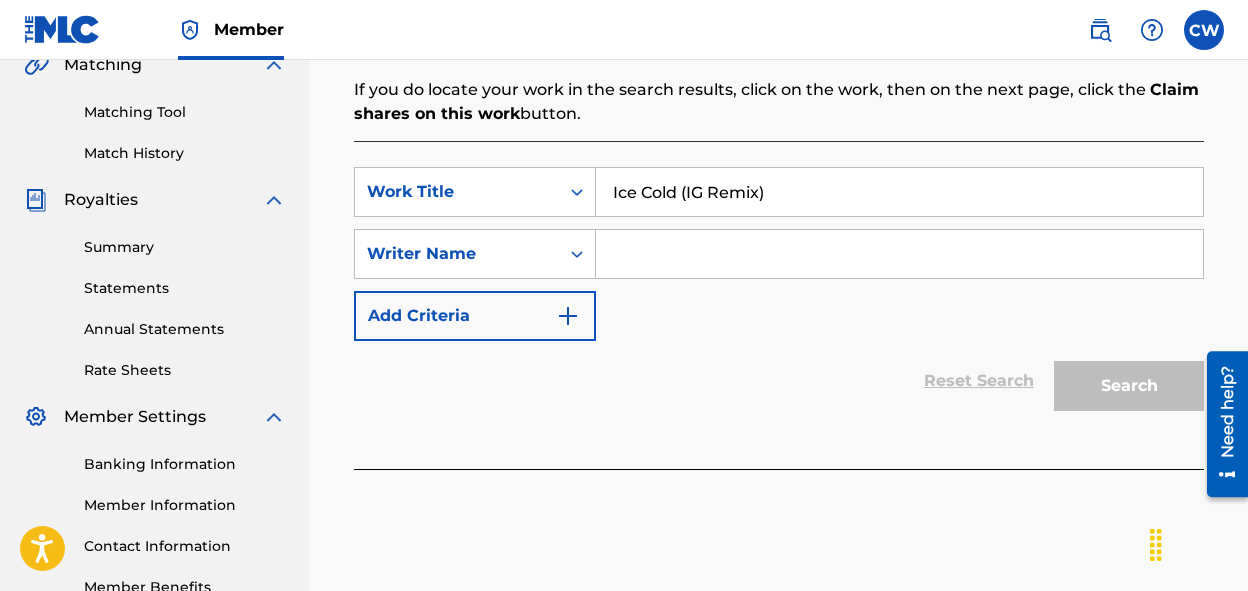 scroll, scrollTop: 422, scrollLeft: 0, axis: vertical 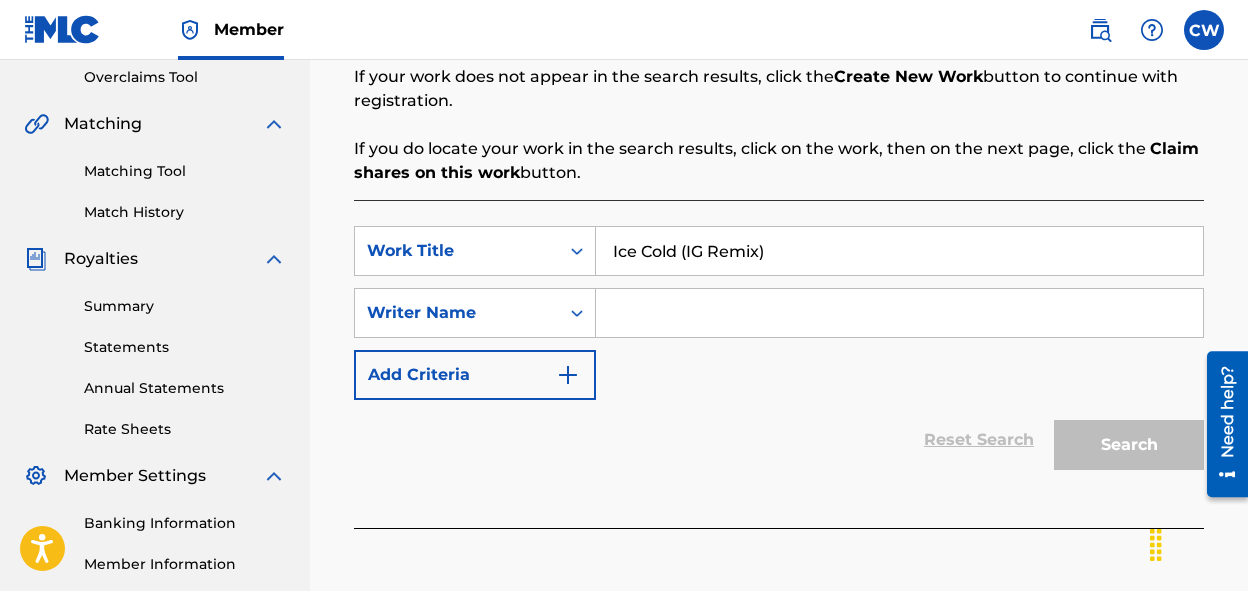 click on "Ice Cold (IG Remix)" at bounding box center (899, 251) 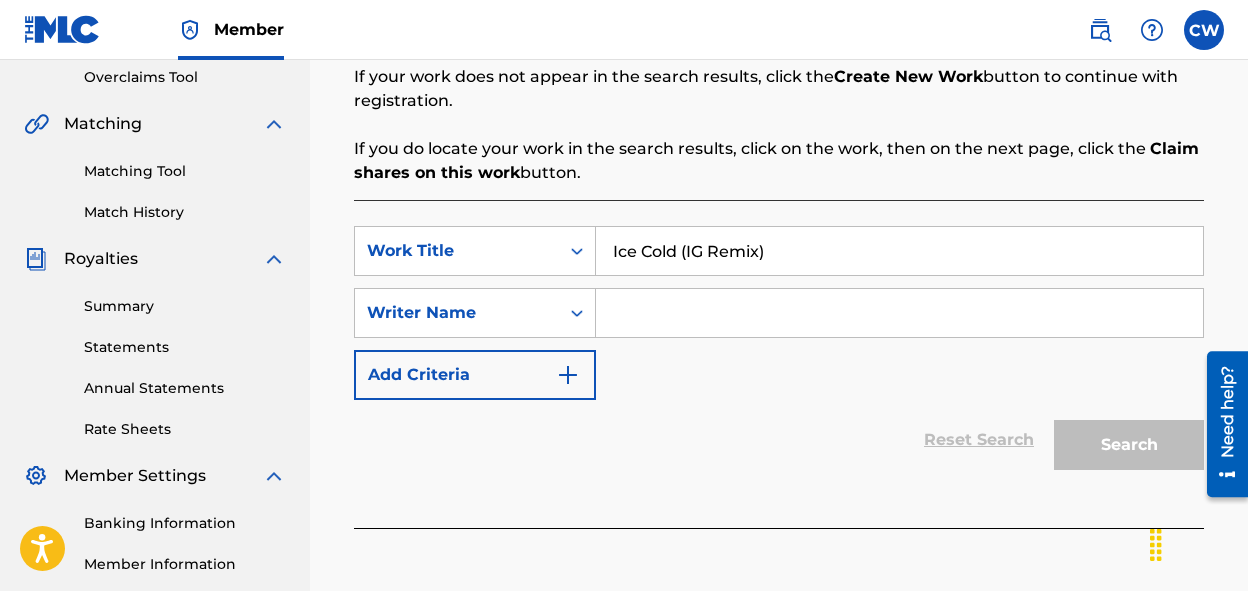 click at bounding box center [899, 313] 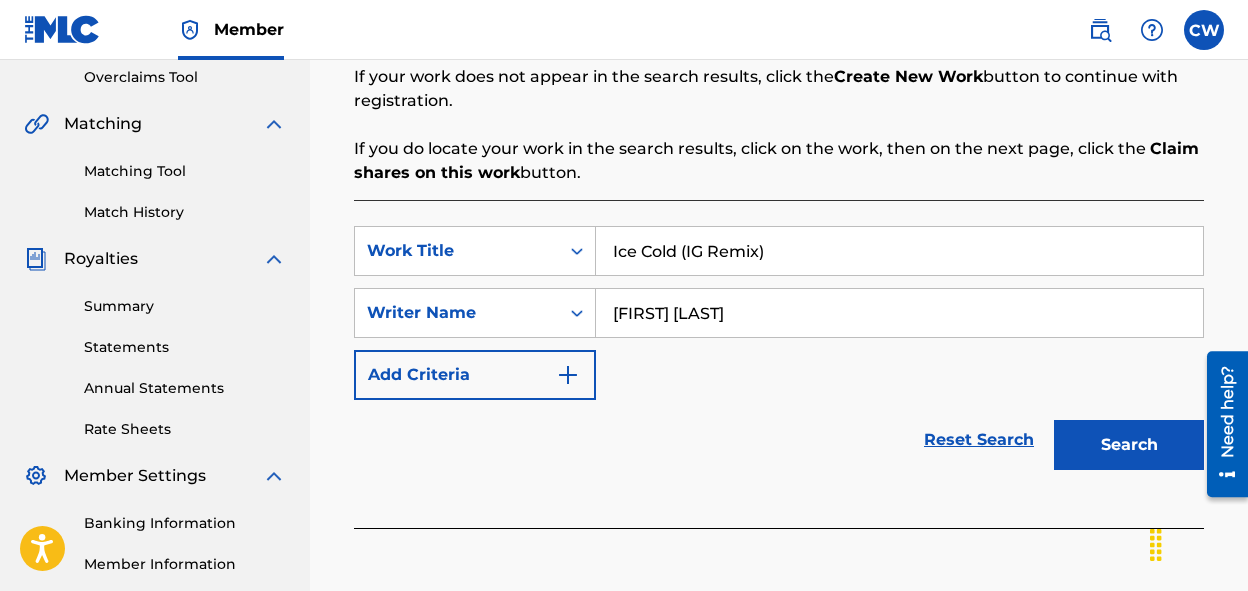 type on "[FIRST] [LAST]" 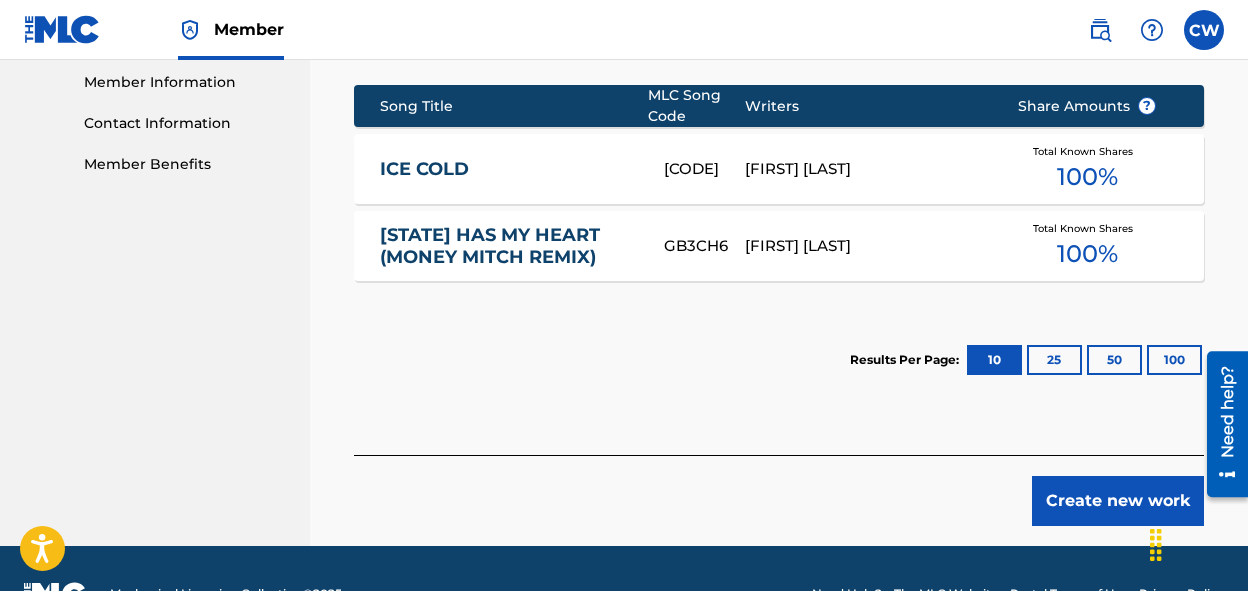 scroll, scrollTop: 922, scrollLeft: 0, axis: vertical 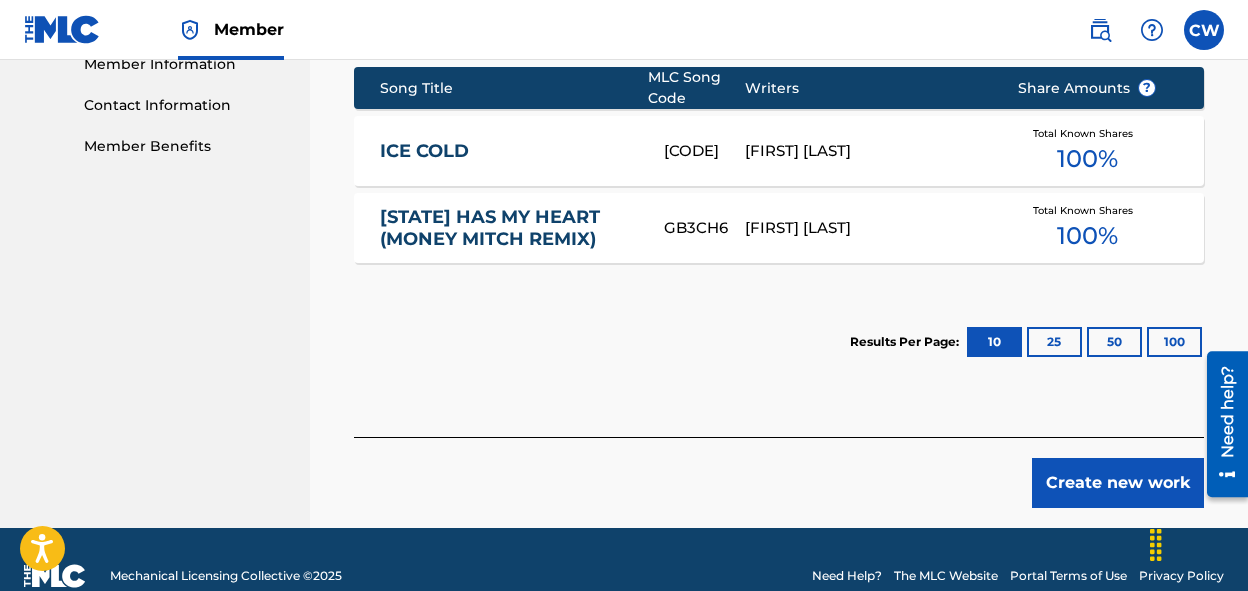 click on "Create new work" at bounding box center (1118, 483) 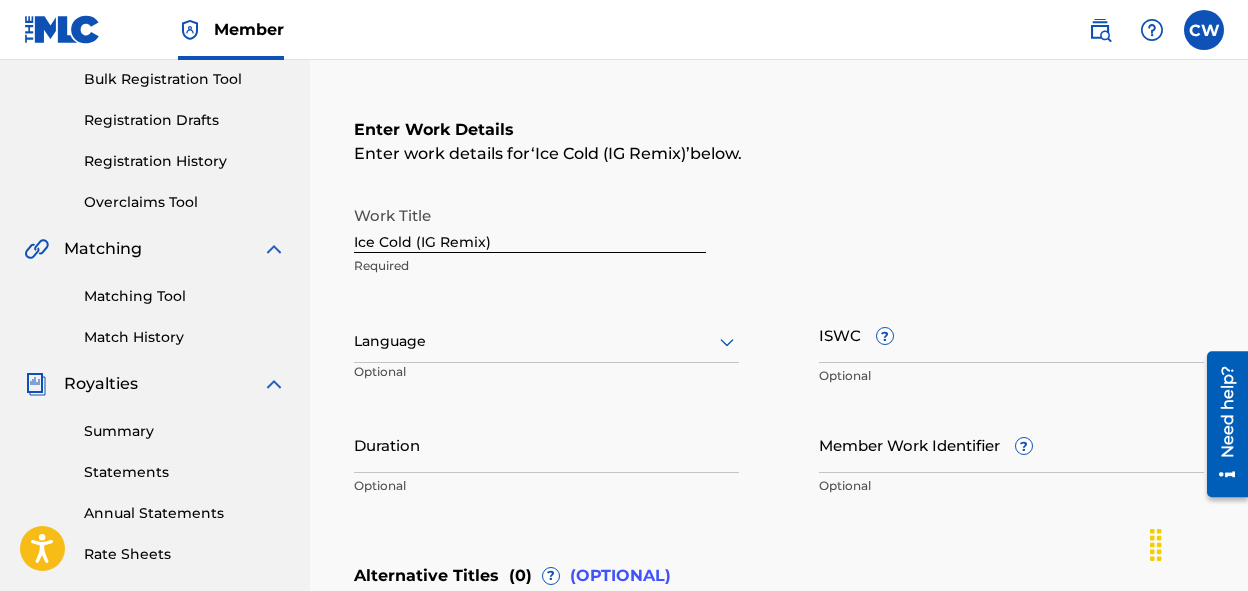 scroll, scrollTop: 317, scrollLeft: 0, axis: vertical 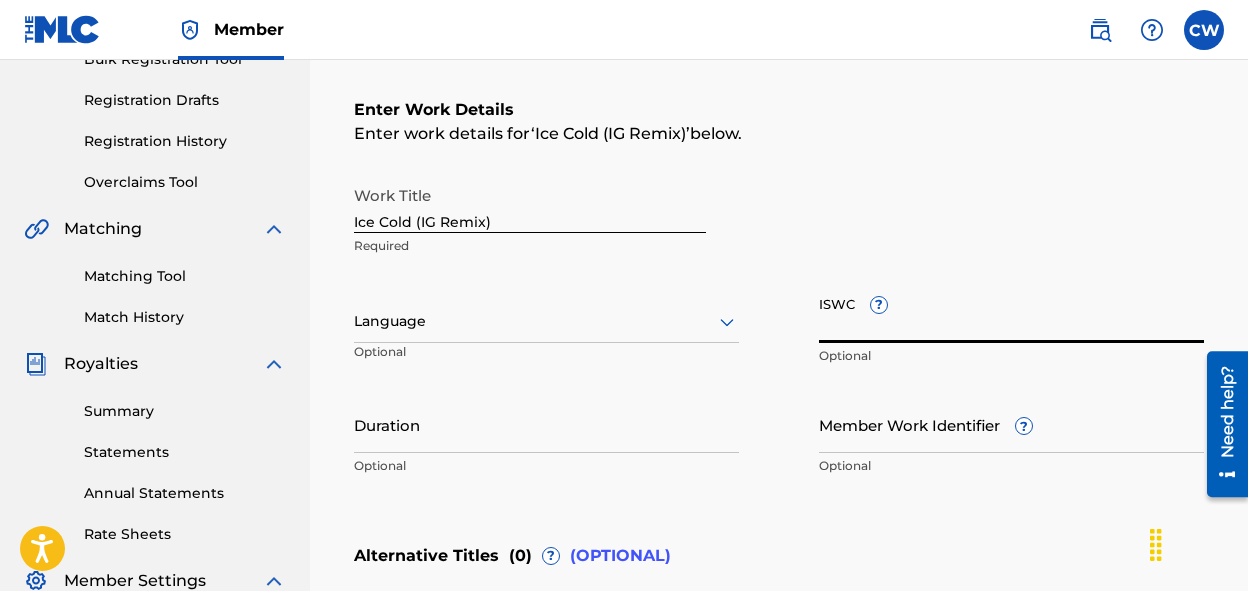 click on "ISWC   ?" at bounding box center (1011, 314) 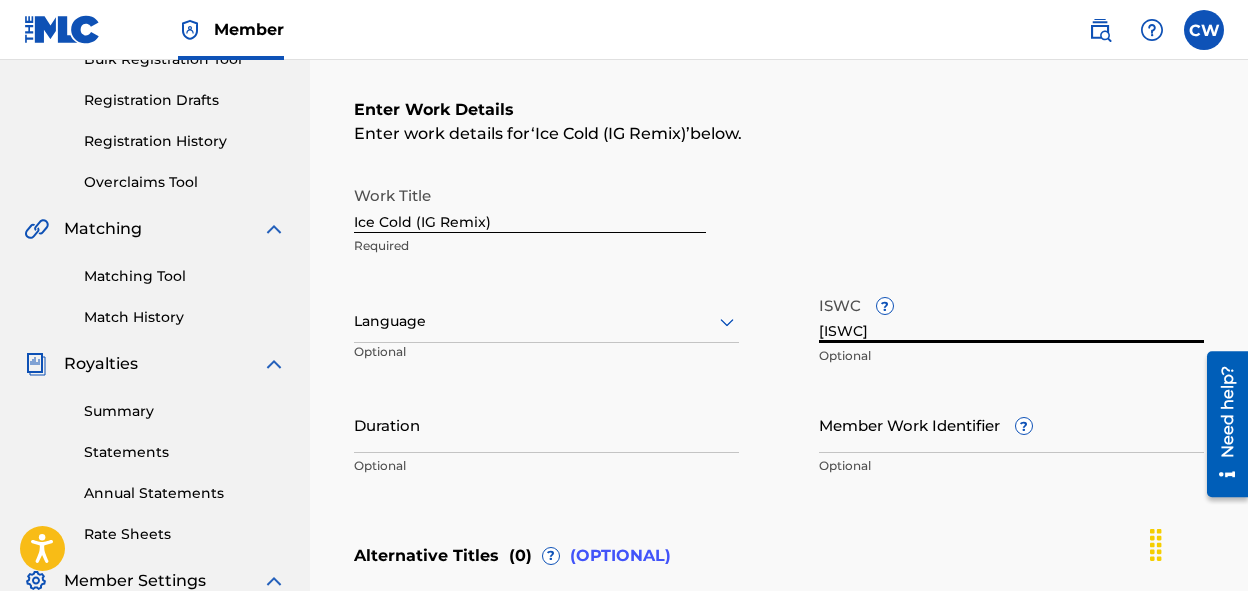 type on "[ISWC]" 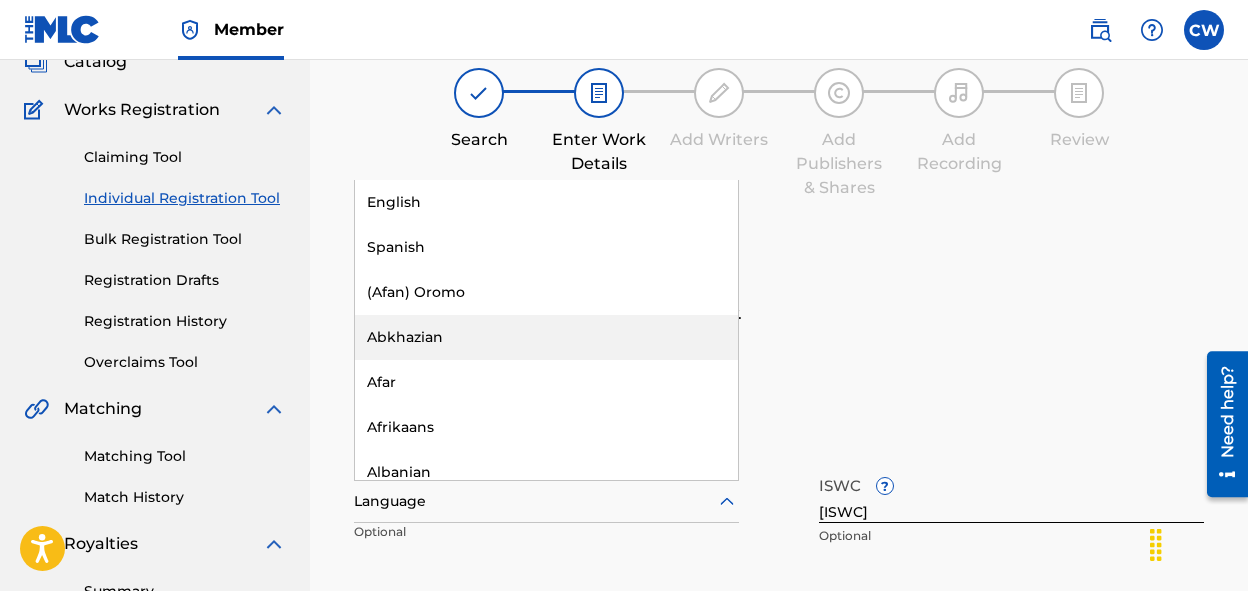 scroll, scrollTop: 0, scrollLeft: 0, axis: both 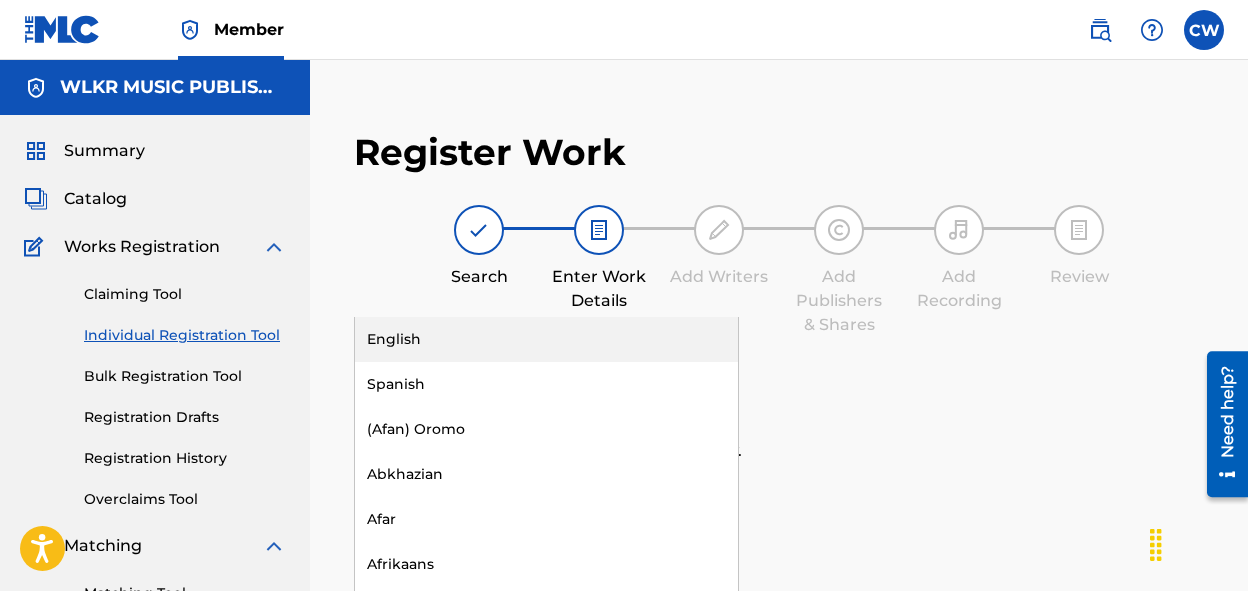 click on "English" at bounding box center (546, 339) 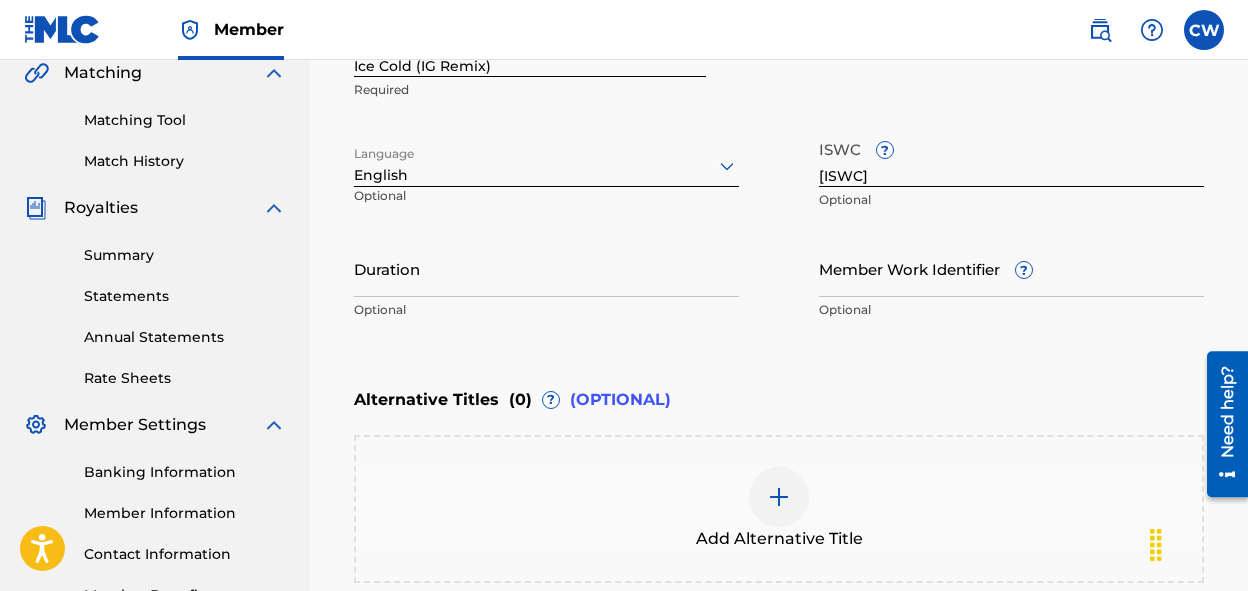 scroll, scrollTop: 482, scrollLeft: 0, axis: vertical 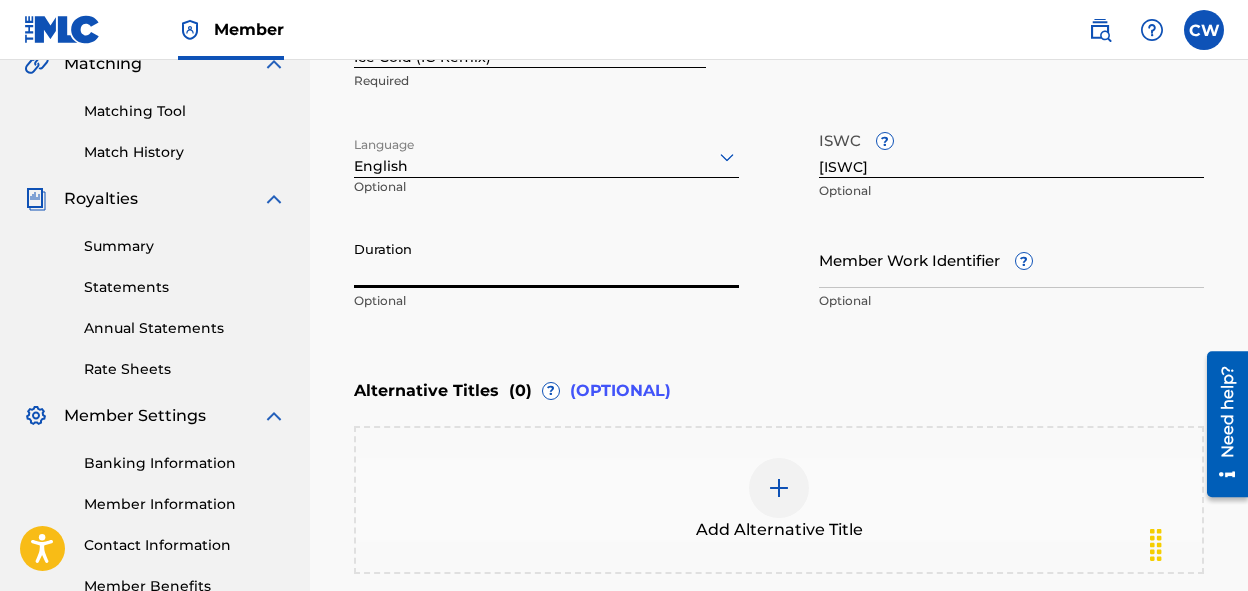 click on "Duration" at bounding box center [546, 259] 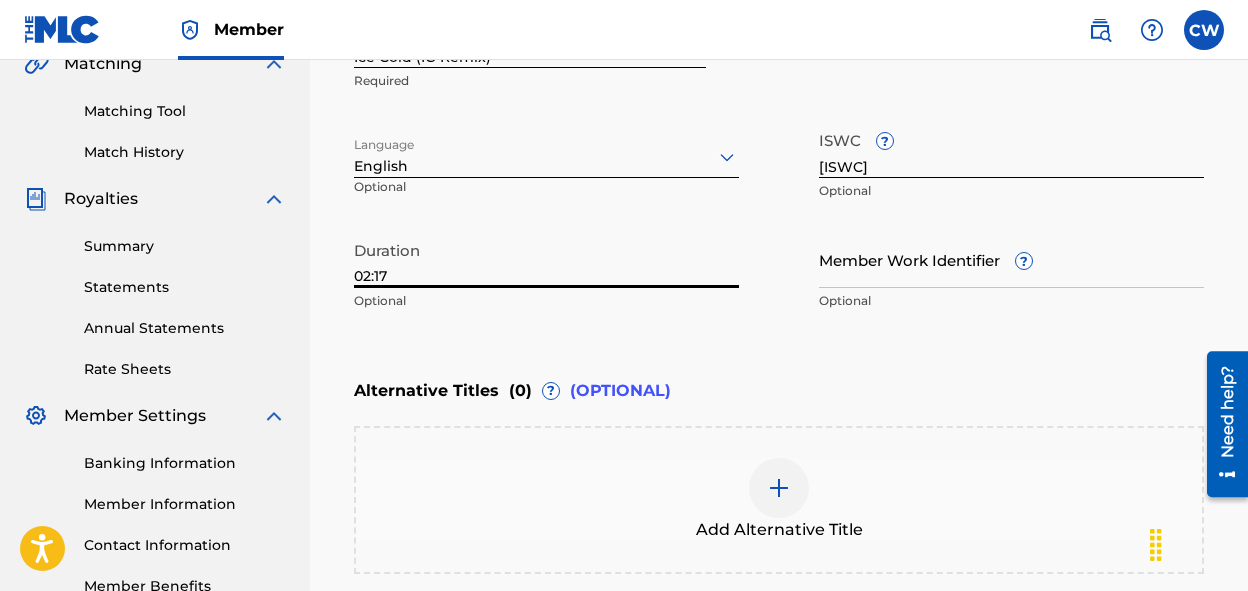 type on "02:17" 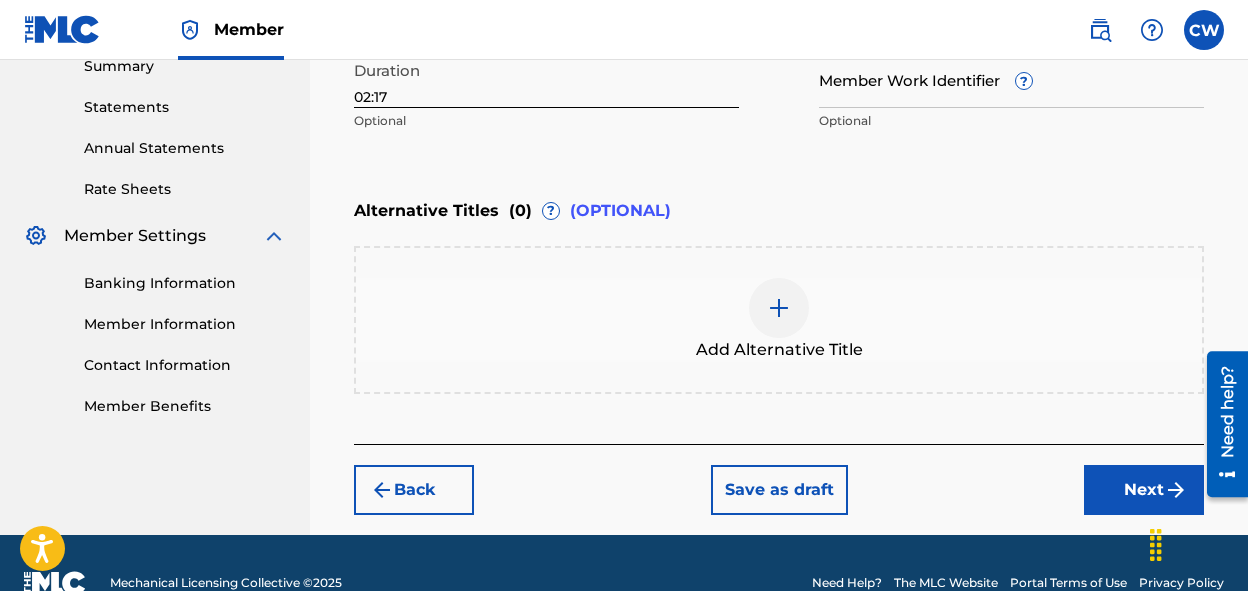 scroll, scrollTop: 680, scrollLeft: 0, axis: vertical 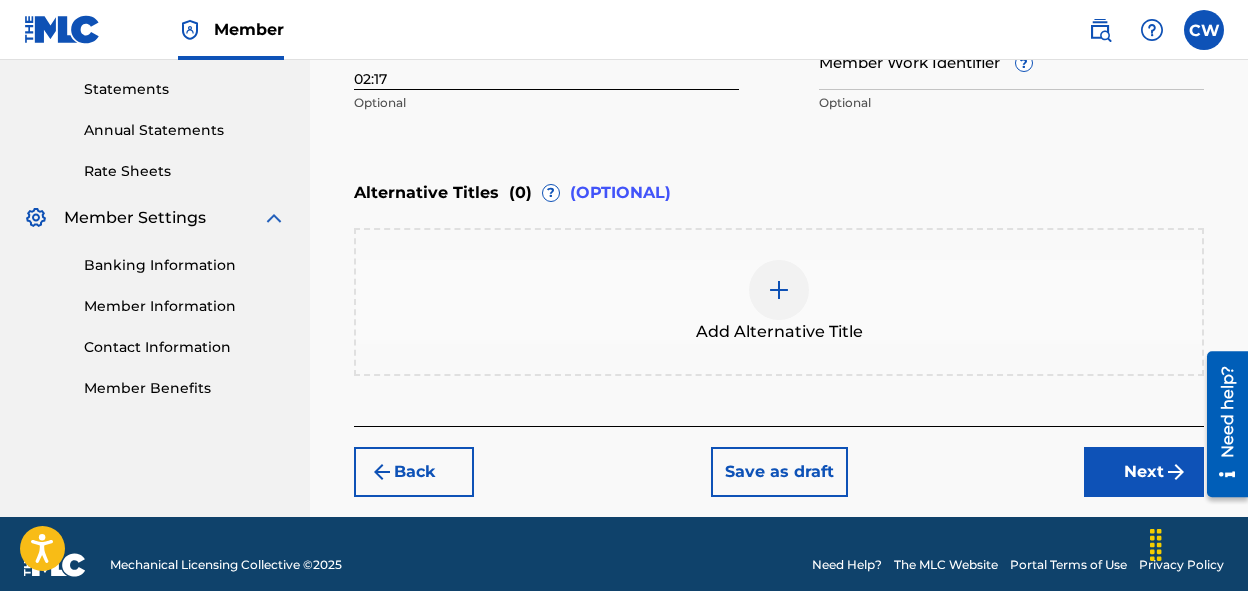 click on "Next" at bounding box center (1144, 472) 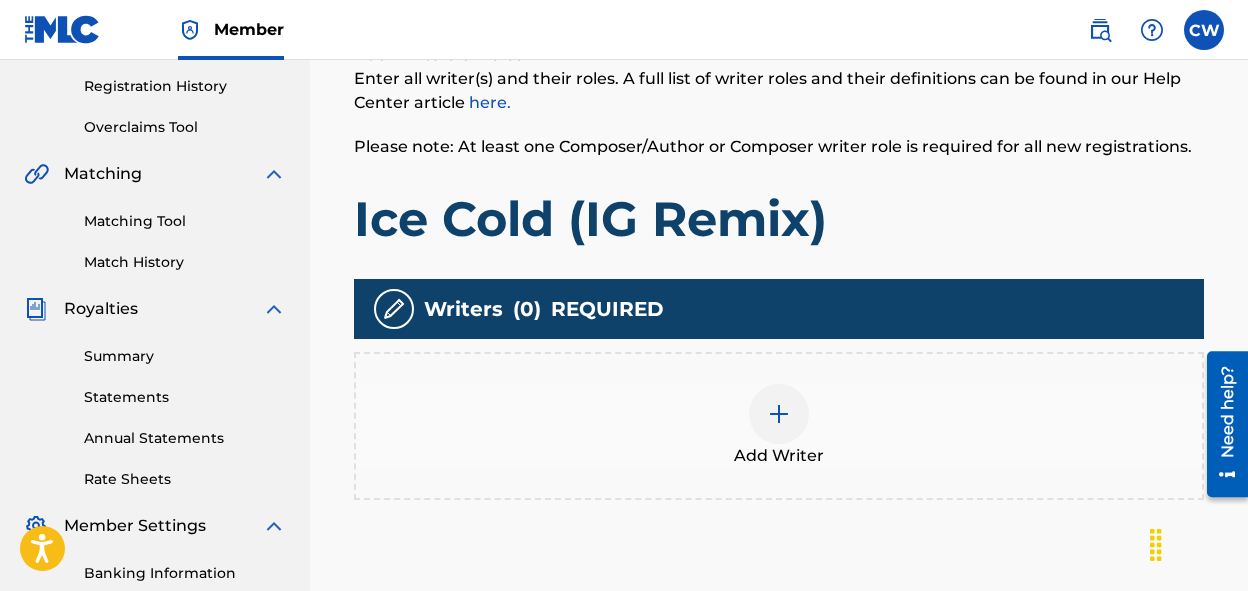 scroll, scrollTop: 414, scrollLeft: 0, axis: vertical 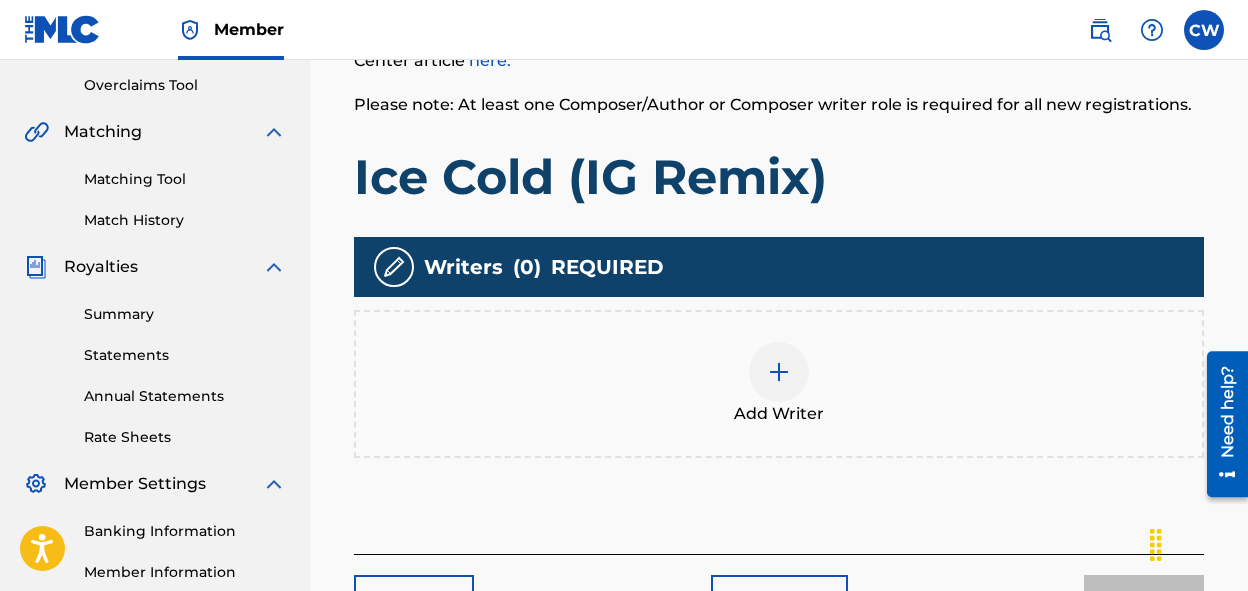 click at bounding box center [779, 372] 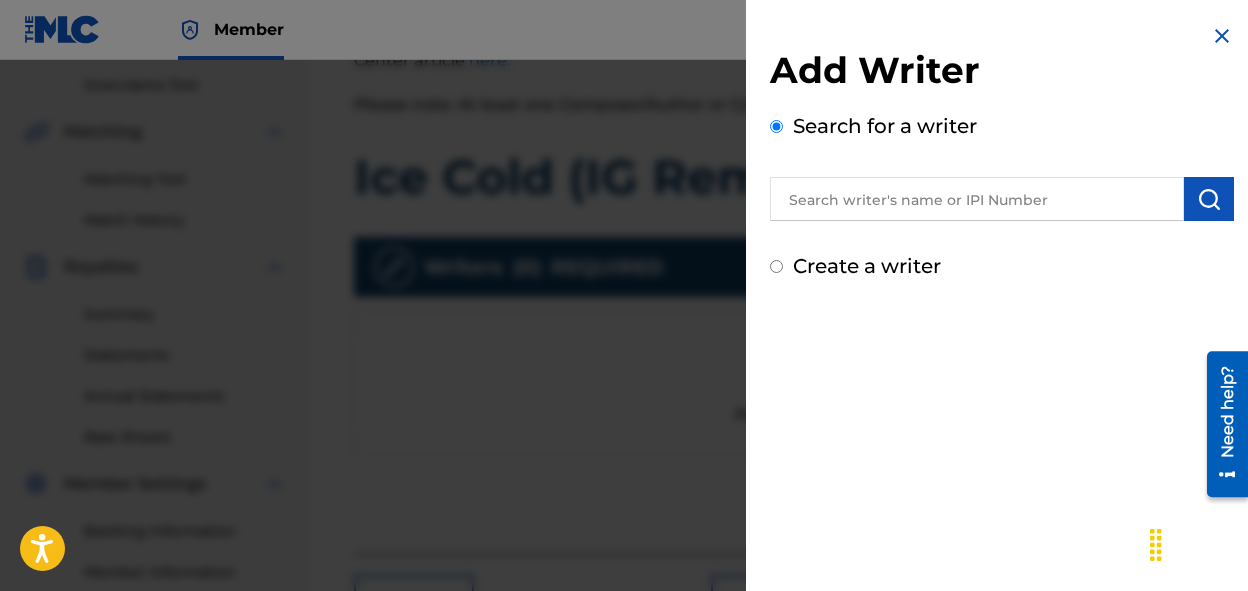 click at bounding box center (977, 199) 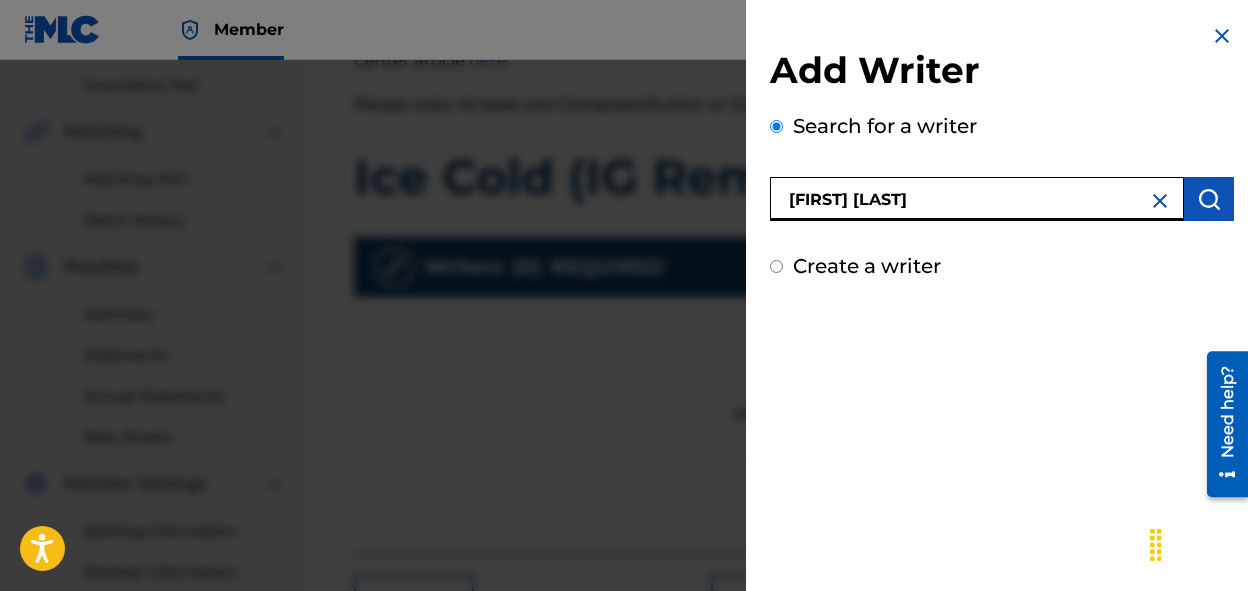 type on "[FIRST] [LAST]" 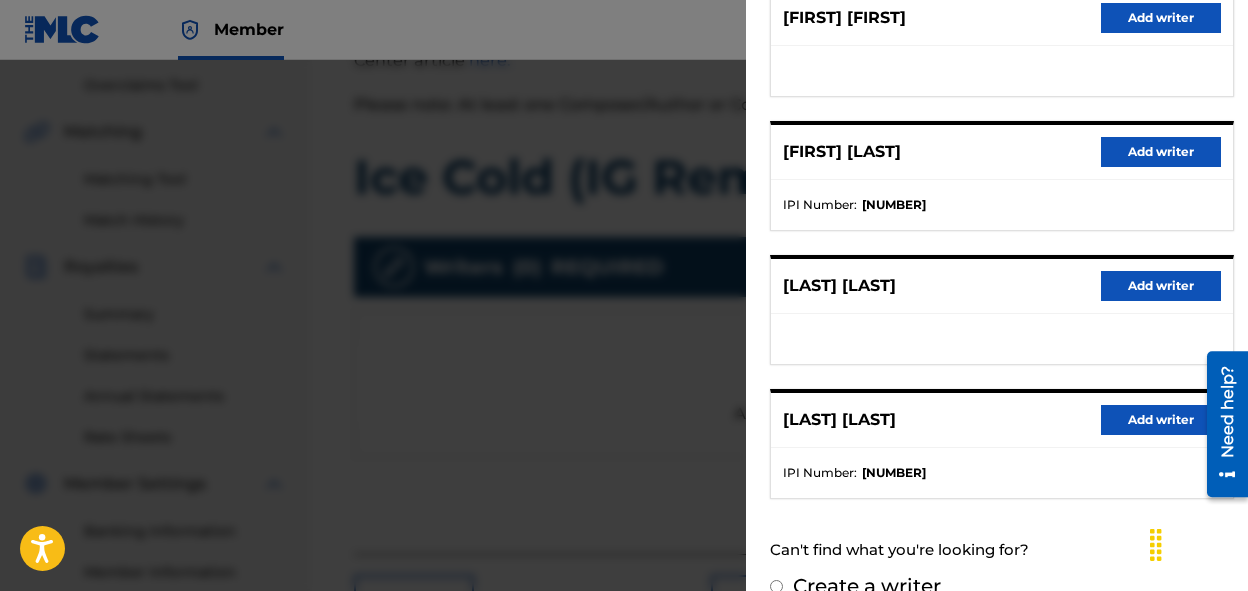 scroll, scrollTop: 451, scrollLeft: 0, axis: vertical 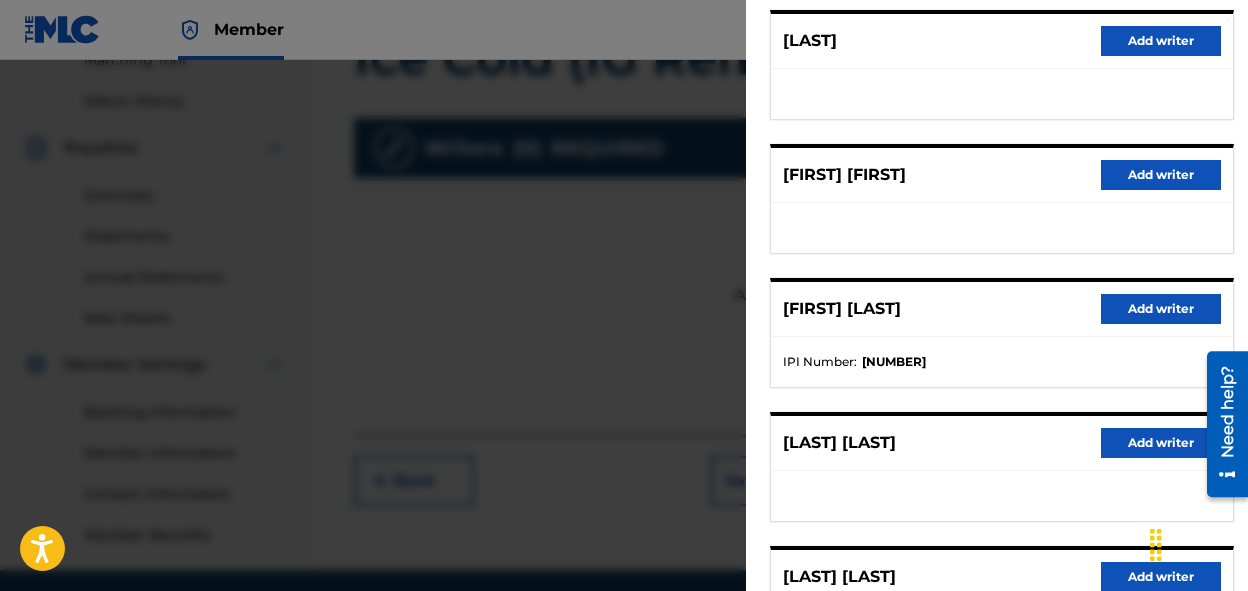 click on "Add writer" at bounding box center (1161, 309) 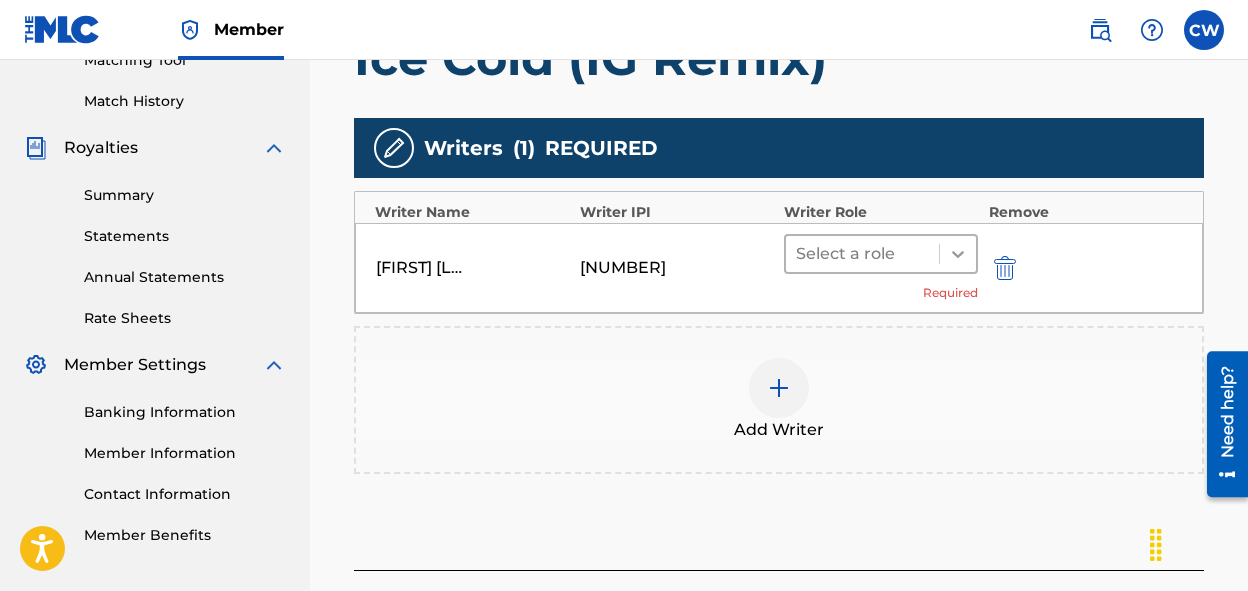 click 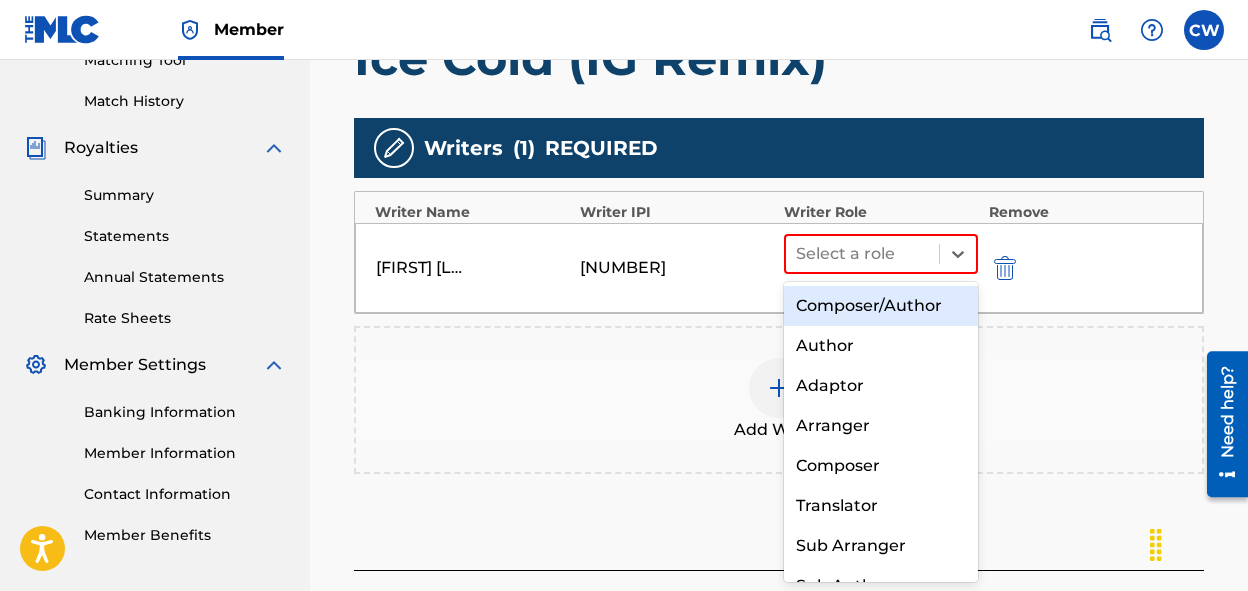 click on "Composer/Author" at bounding box center (881, 306) 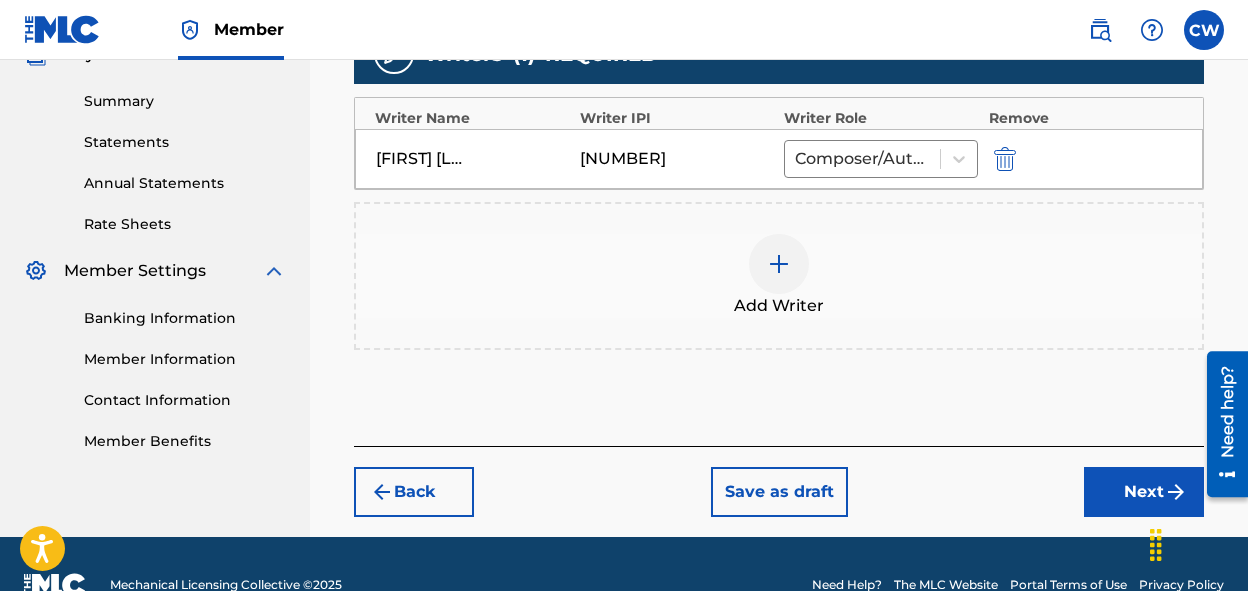 click on "Next" at bounding box center (1144, 492) 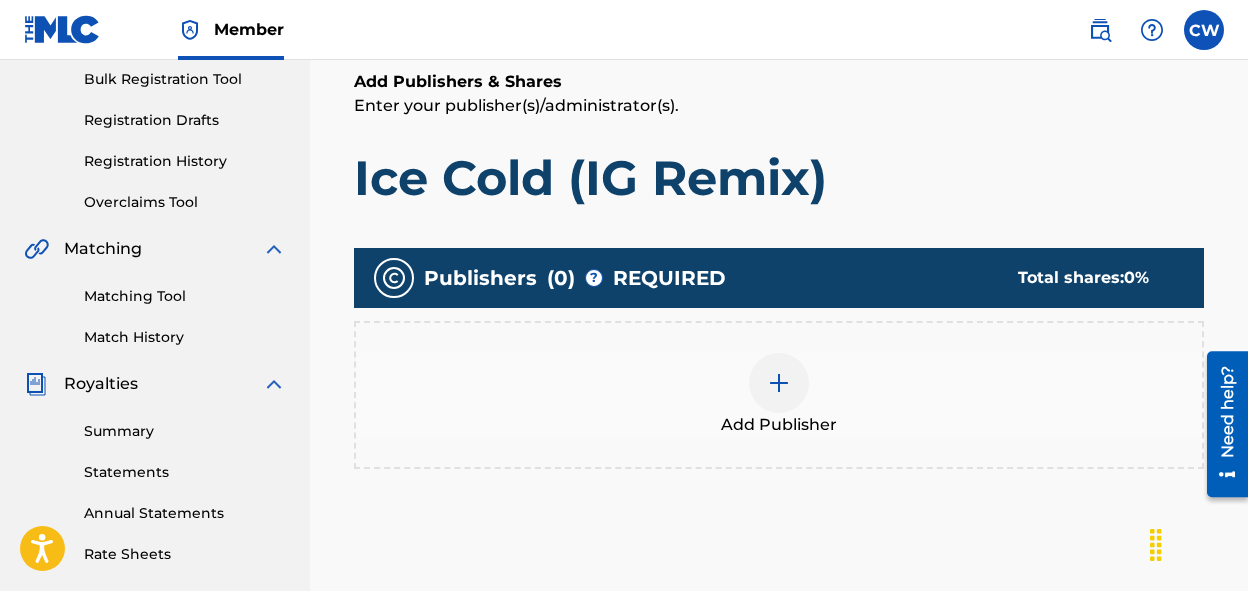scroll, scrollTop: 299, scrollLeft: 0, axis: vertical 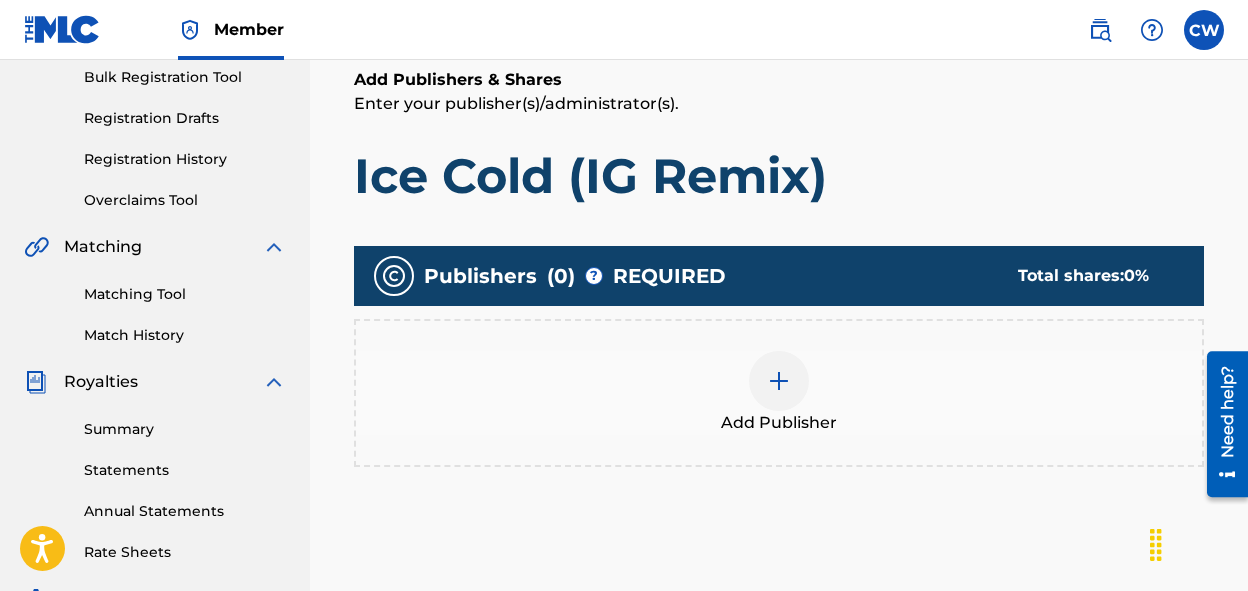 click at bounding box center [779, 381] 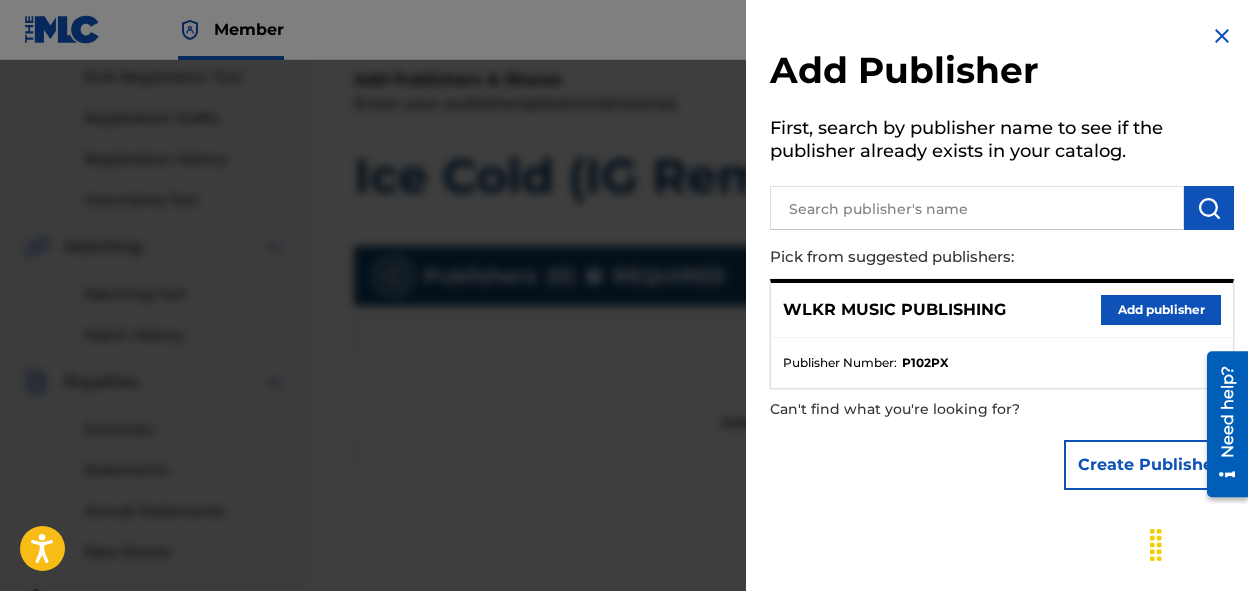 click on "Add publisher" at bounding box center [1161, 310] 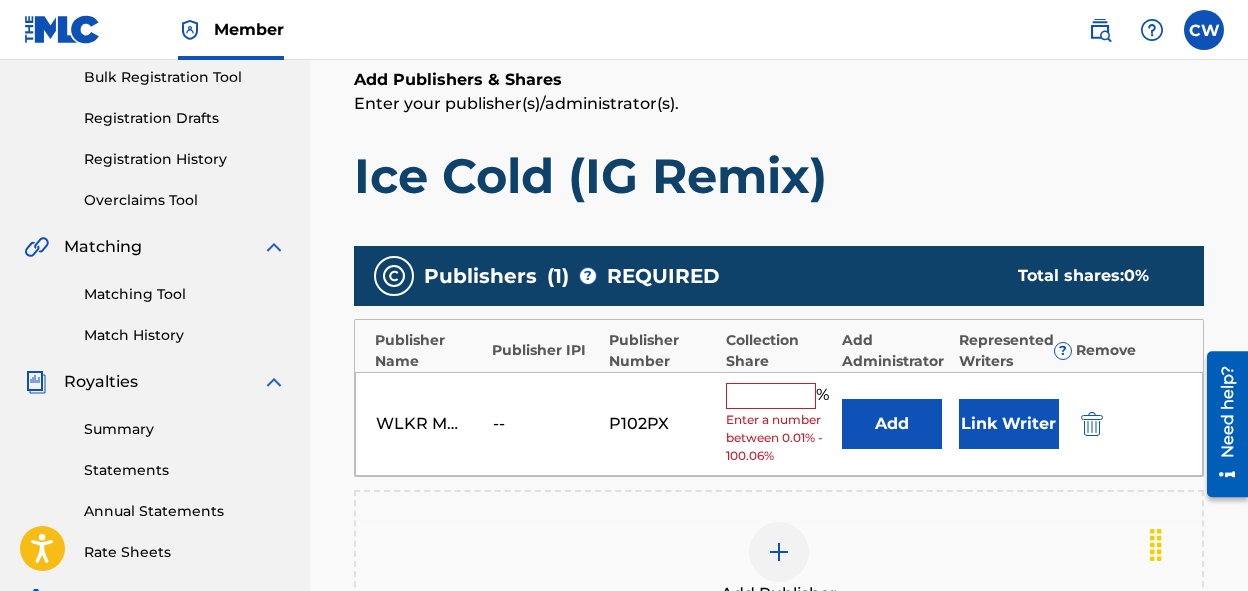 click at bounding box center (771, 396) 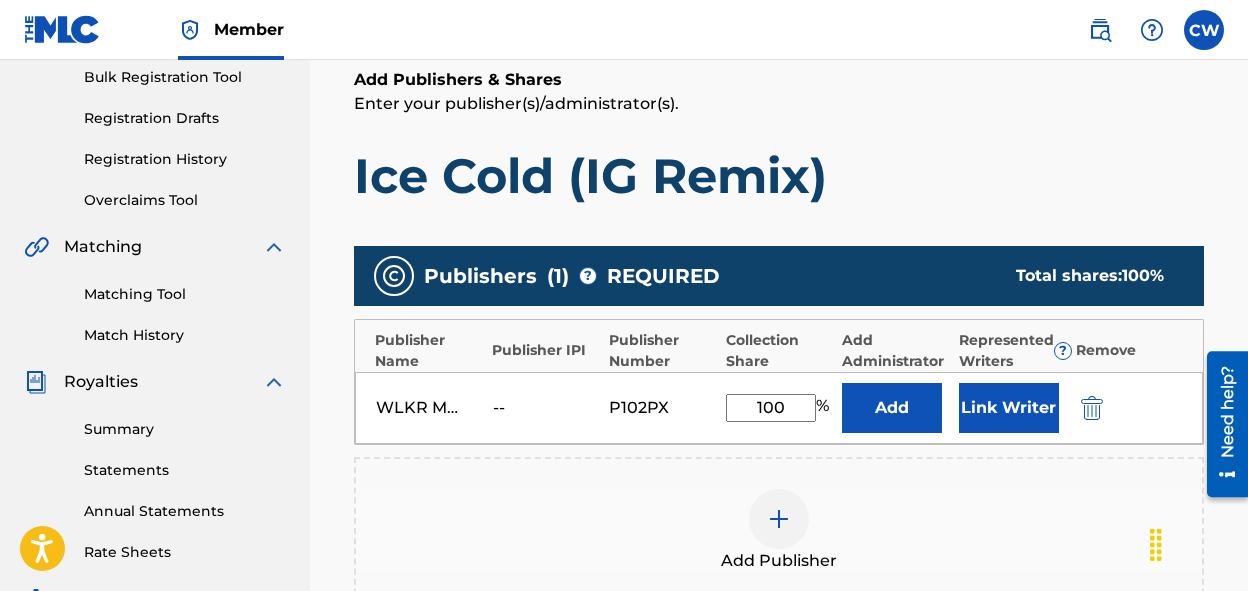 type on "100" 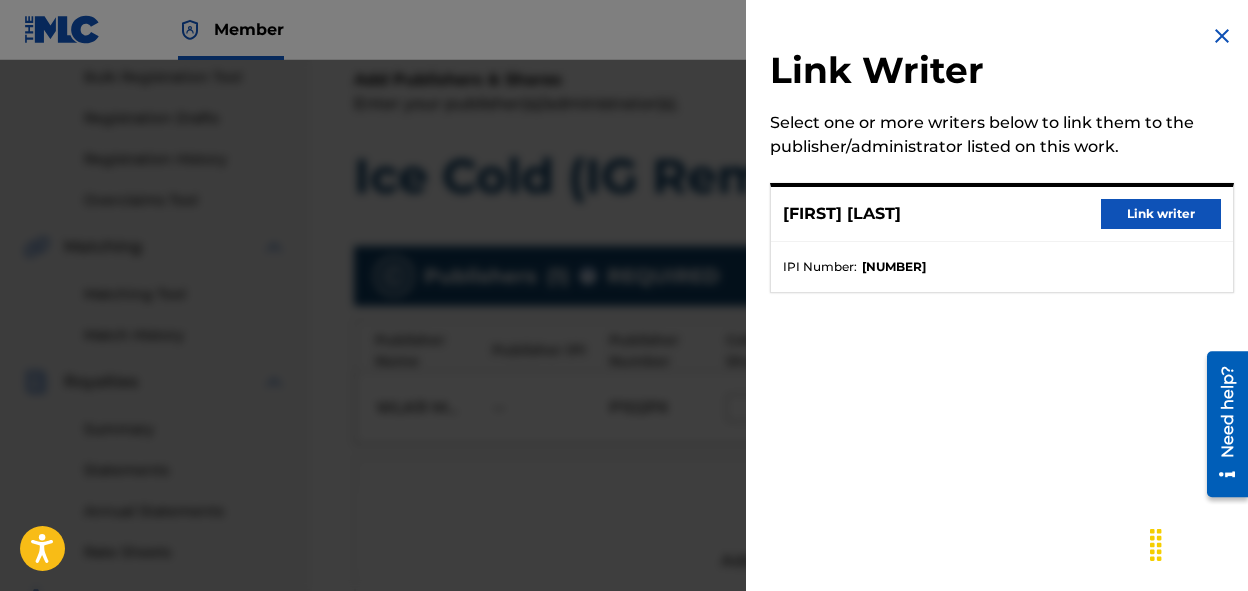 click on "Link writer" at bounding box center (1161, 214) 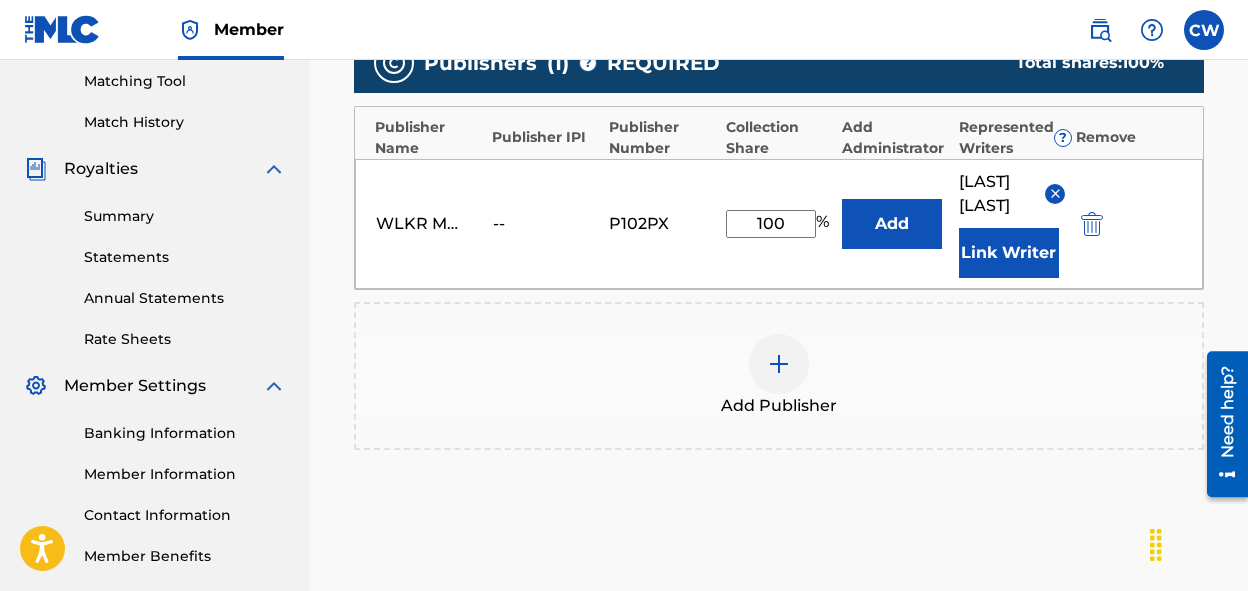 scroll, scrollTop: 518, scrollLeft: 0, axis: vertical 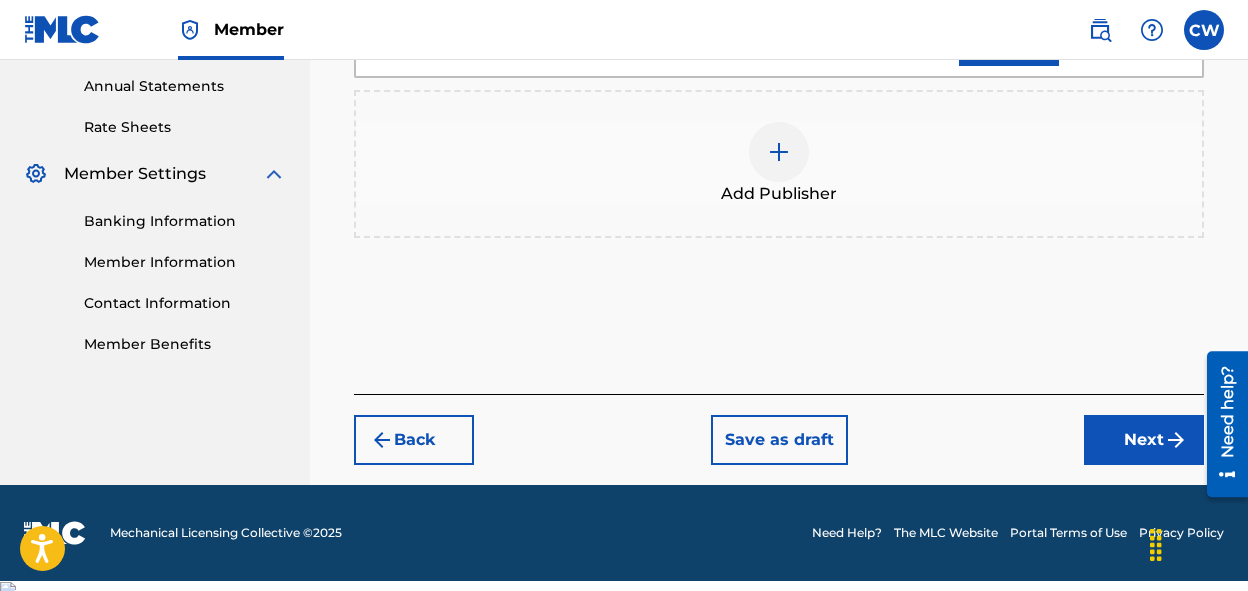 click on "Next" at bounding box center [1144, 440] 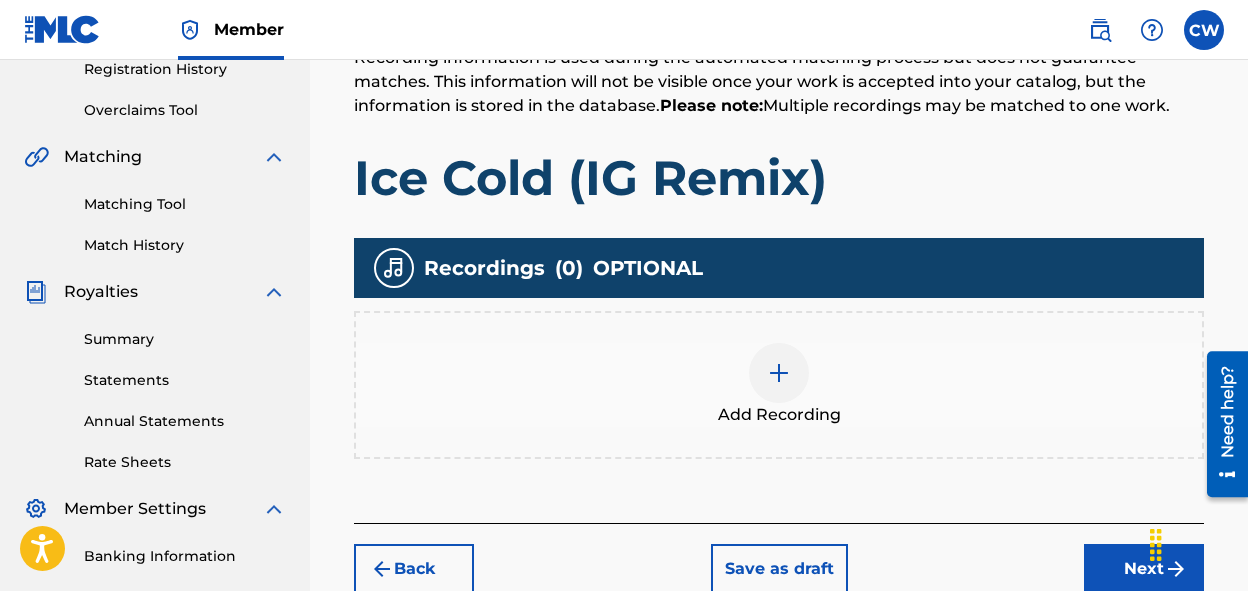scroll, scrollTop: 399, scrollLeft: 0, axis: vertical 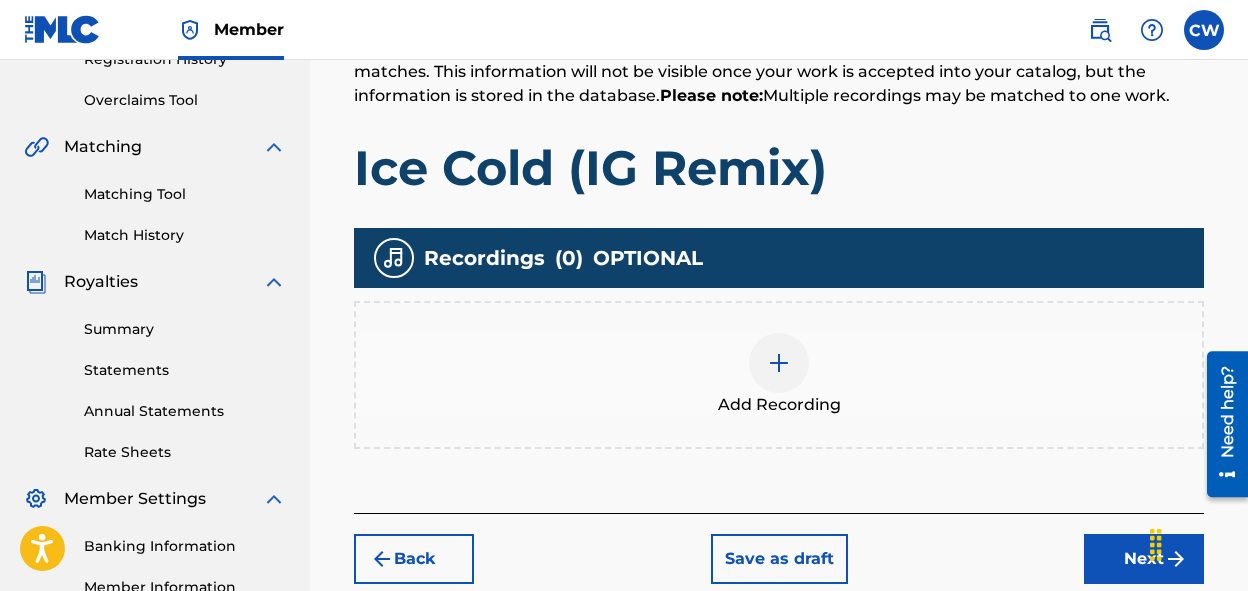 click at bounding box center [779, 363] 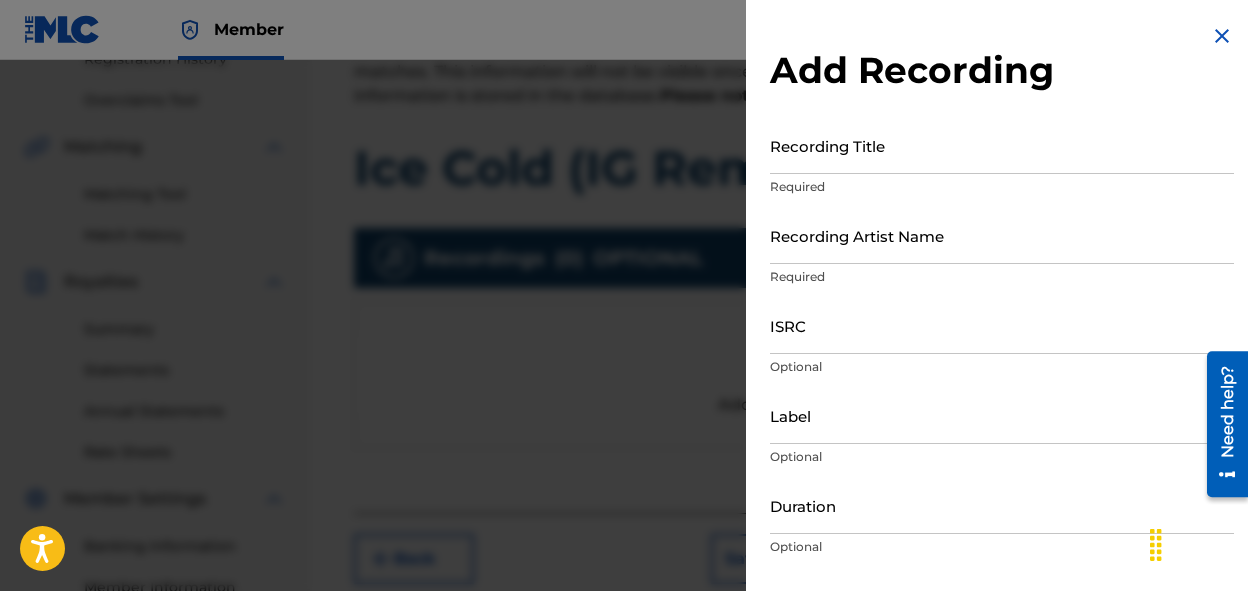 click on "Recording Title" at bounding box center [1002, 145] 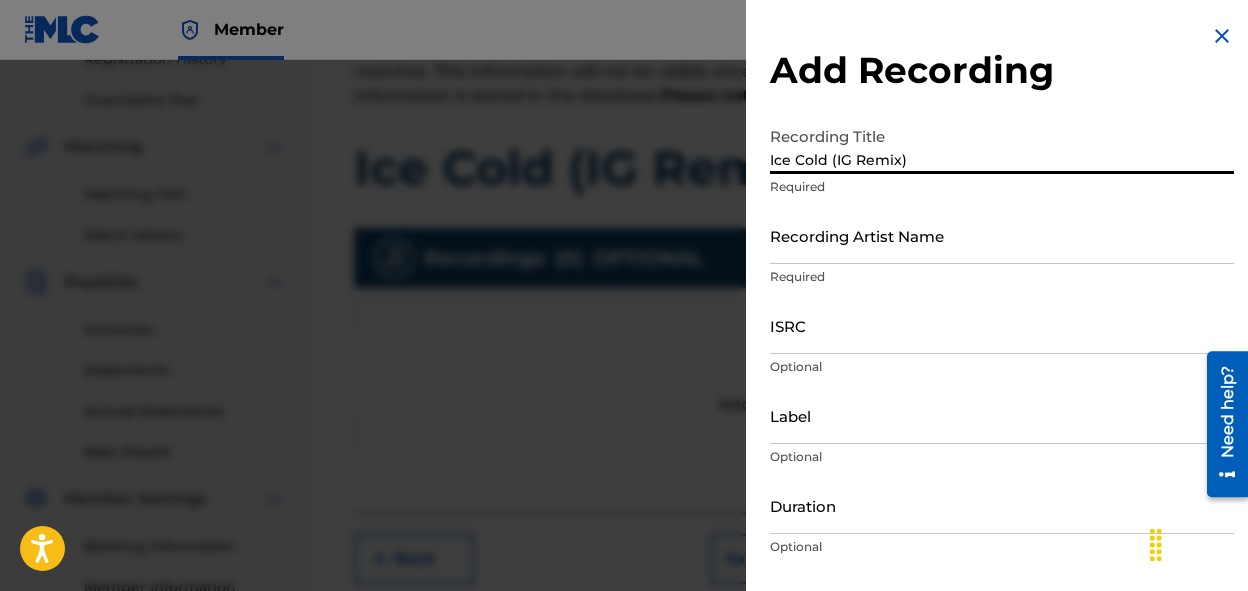 type on "Ice Cold (IG Remix)" 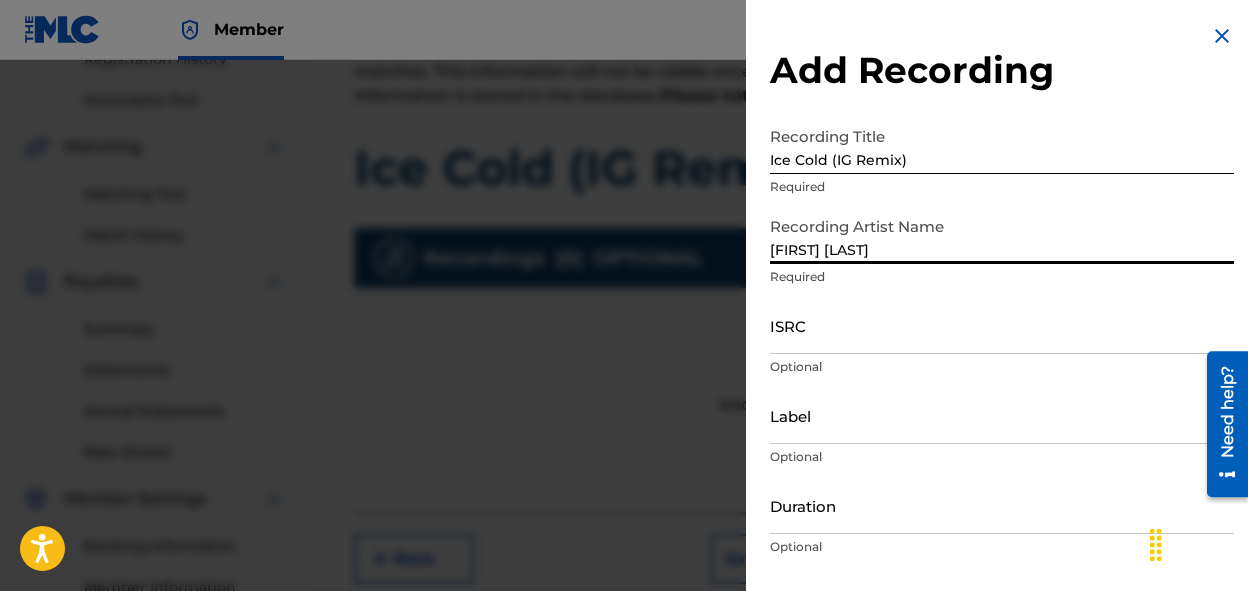 type on "[FIRST] [LAST]" 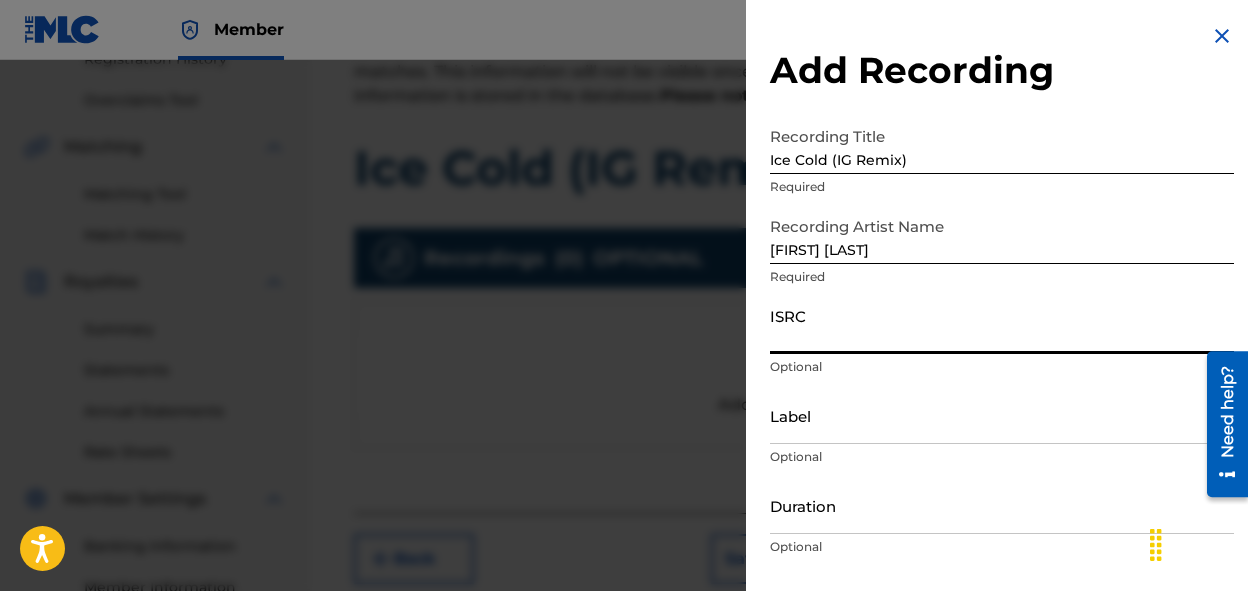 paste on "[ISWC]" 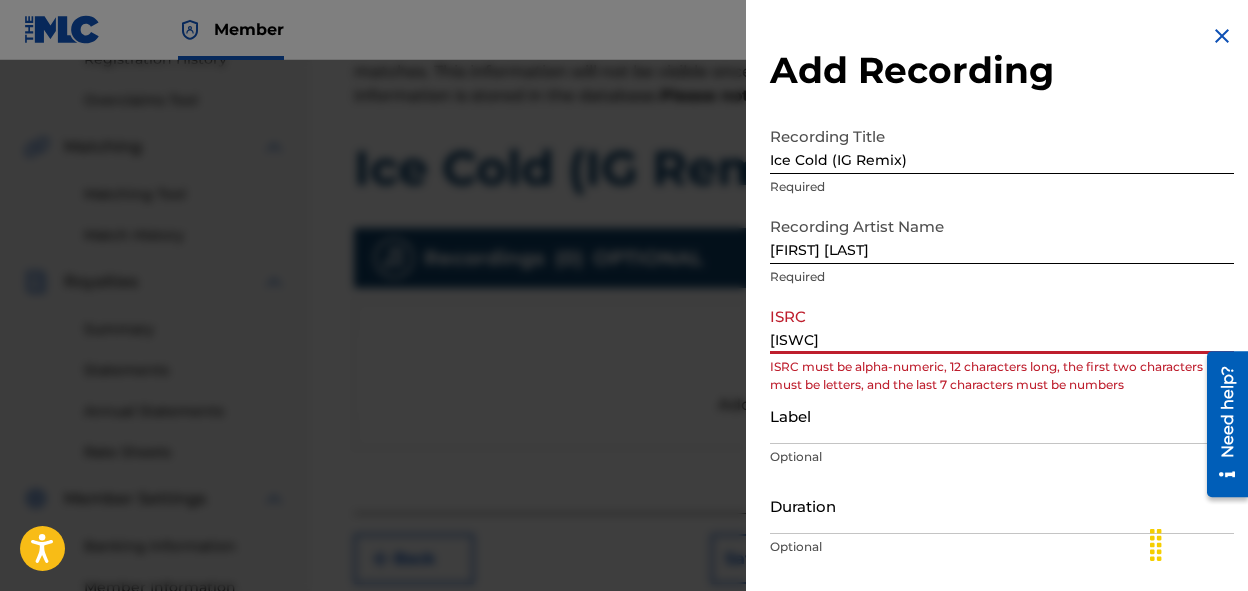 click on "[ISWC]" at bounding box center (1002, 325) 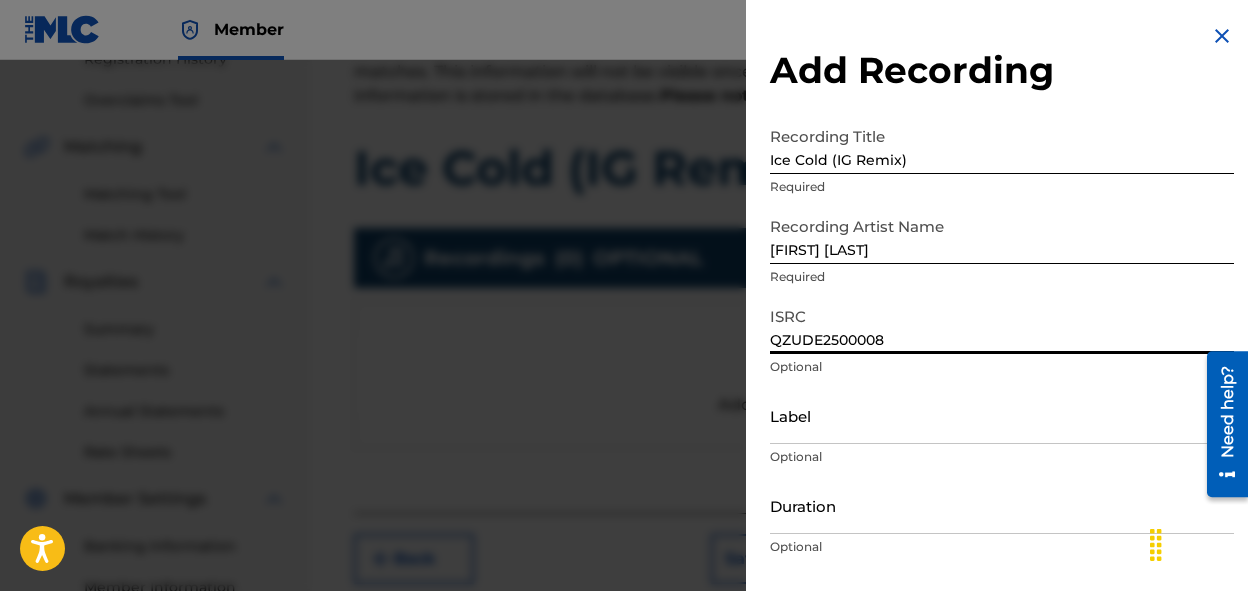 type on "QZUDE2500008" 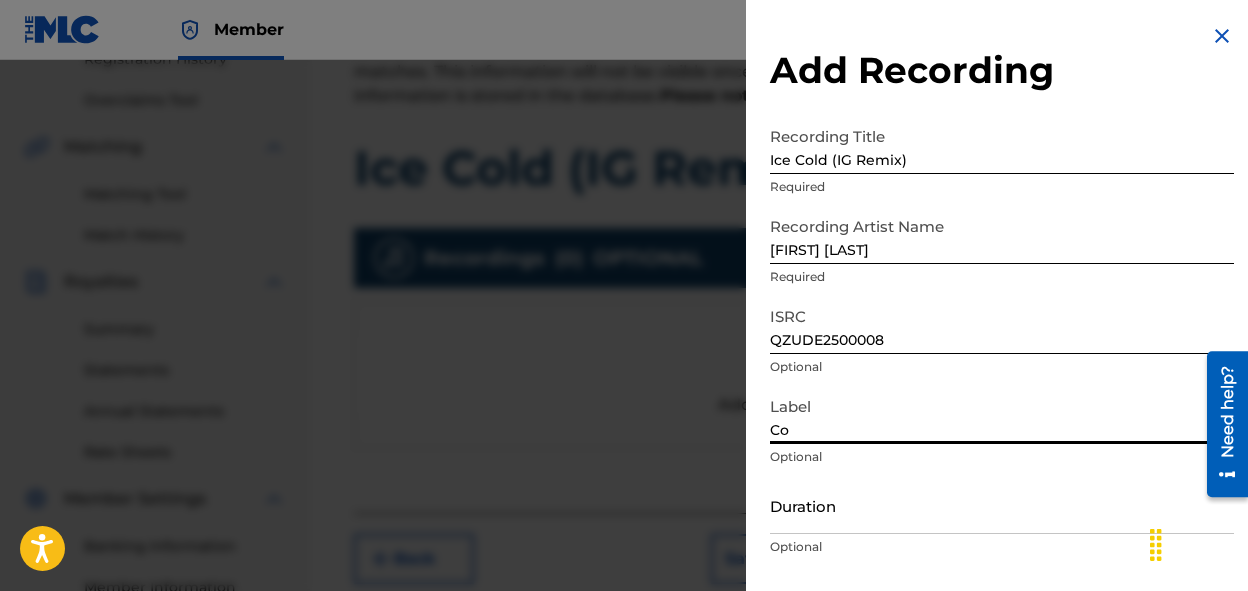 type on "C" 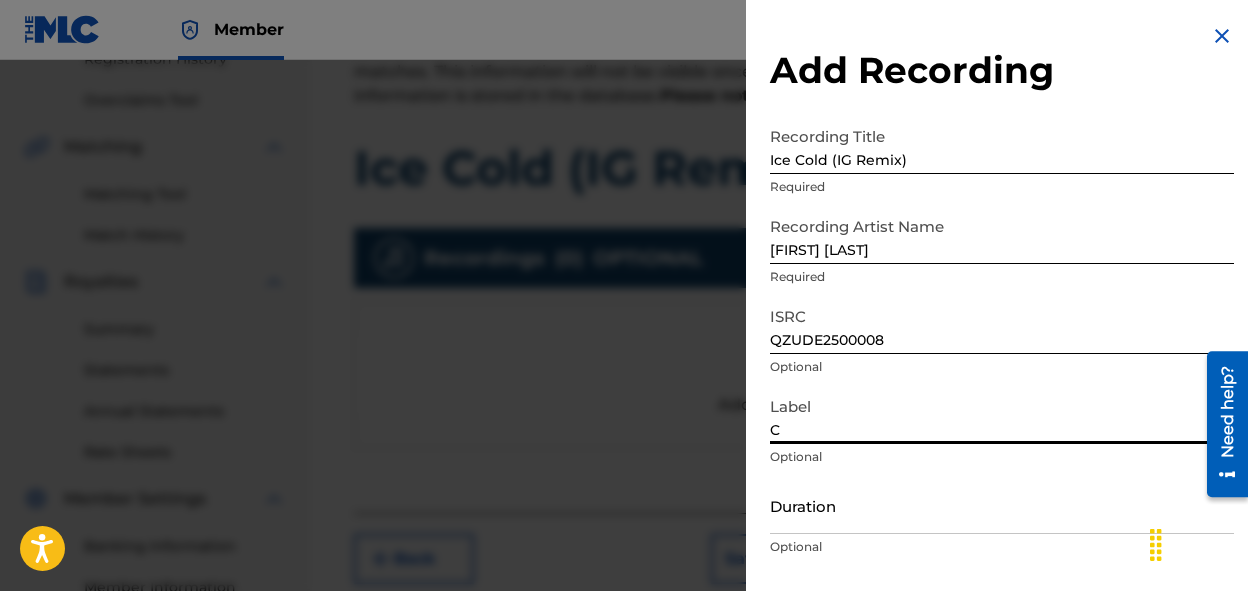 type 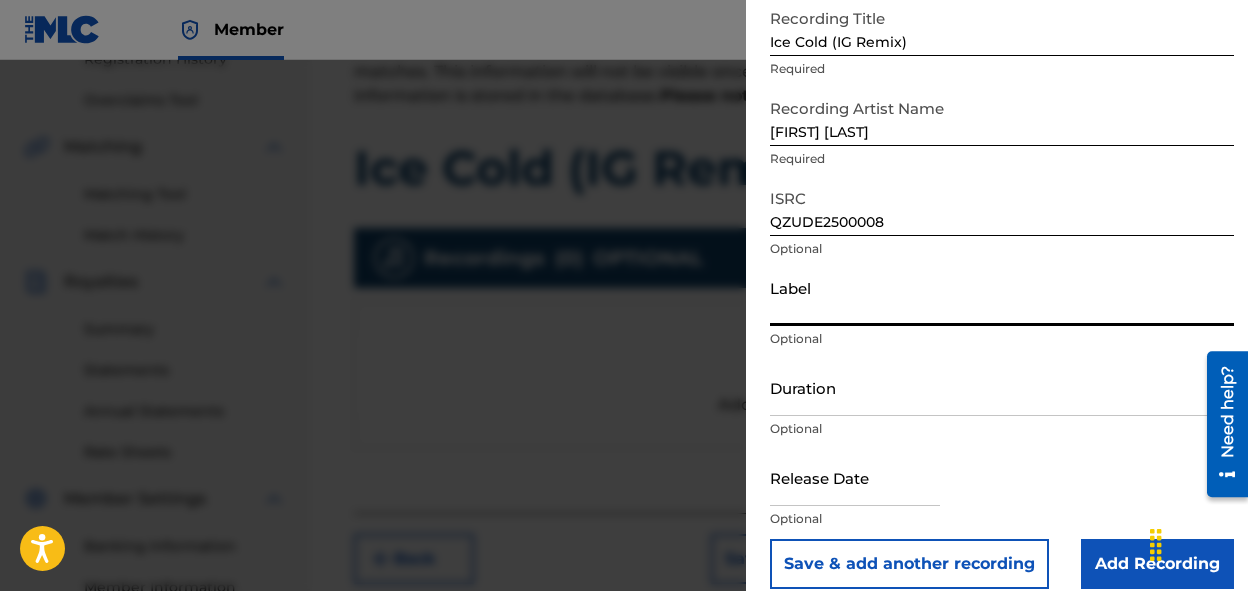 scroll, scrollTop: 140, scrollLeft: 0, axis: vertical 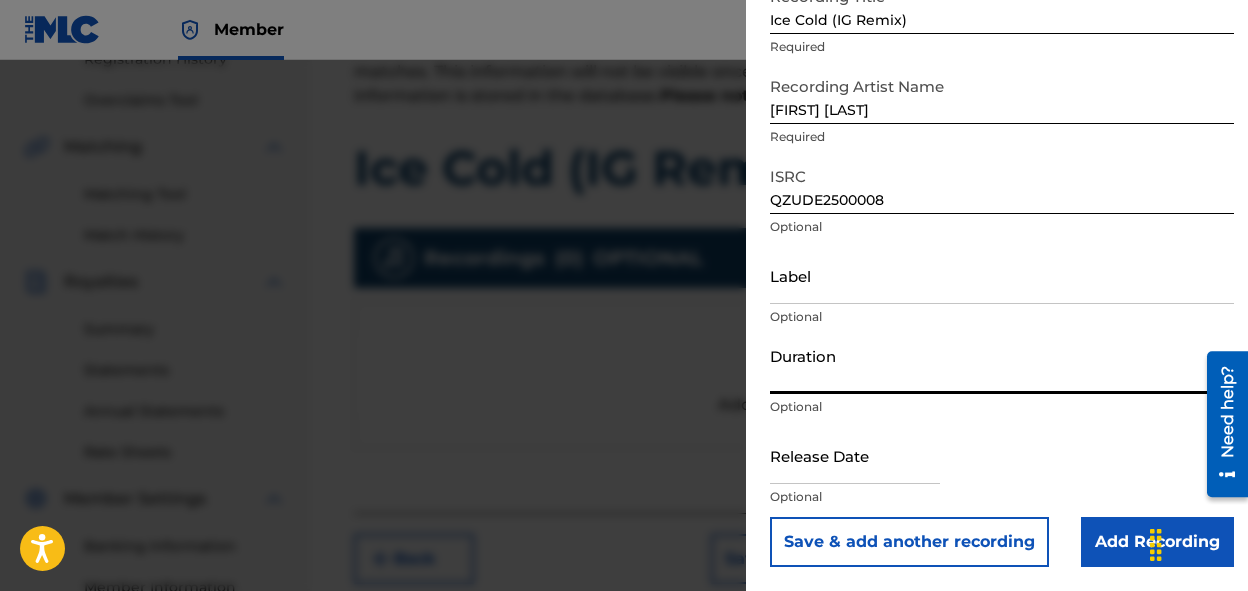 click on "Duration" at bounding box center (1002, 365) 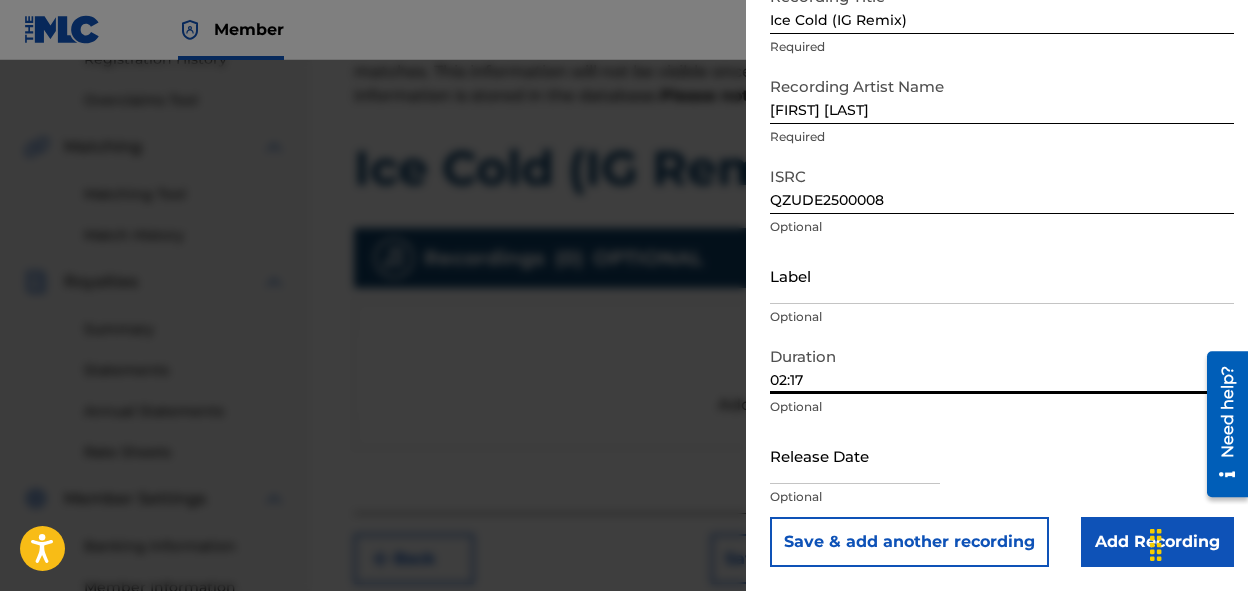 type on "02:17" 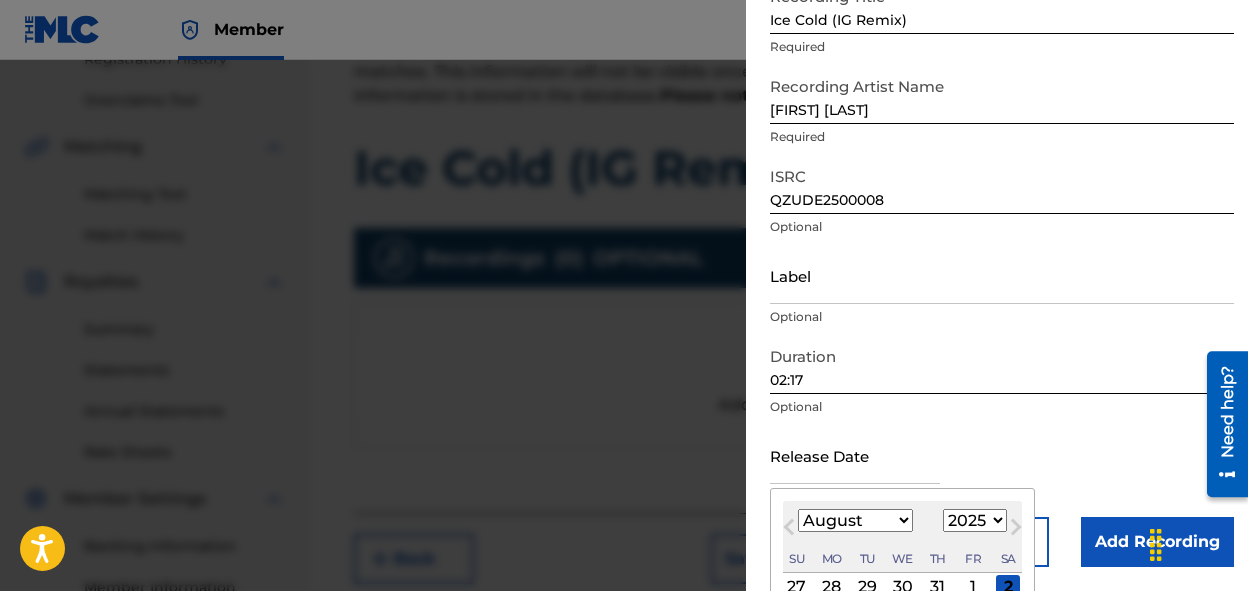 click at bounding box center (855, 455) 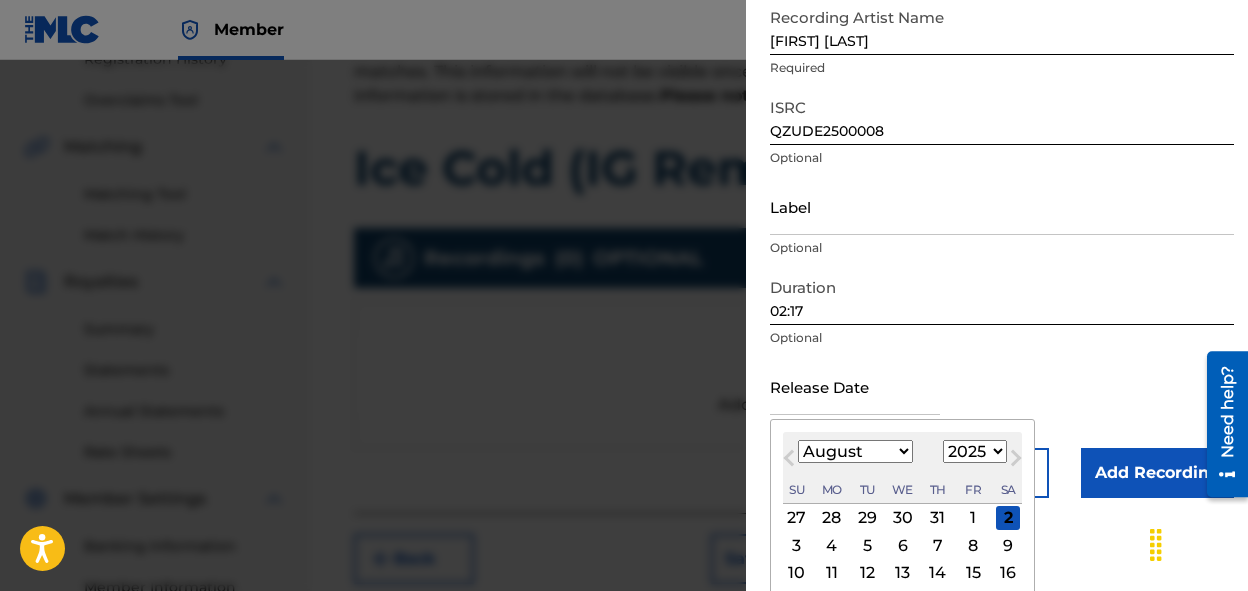 scroll, scrollTop: 326, scrollLeft: 0, axis: vertical 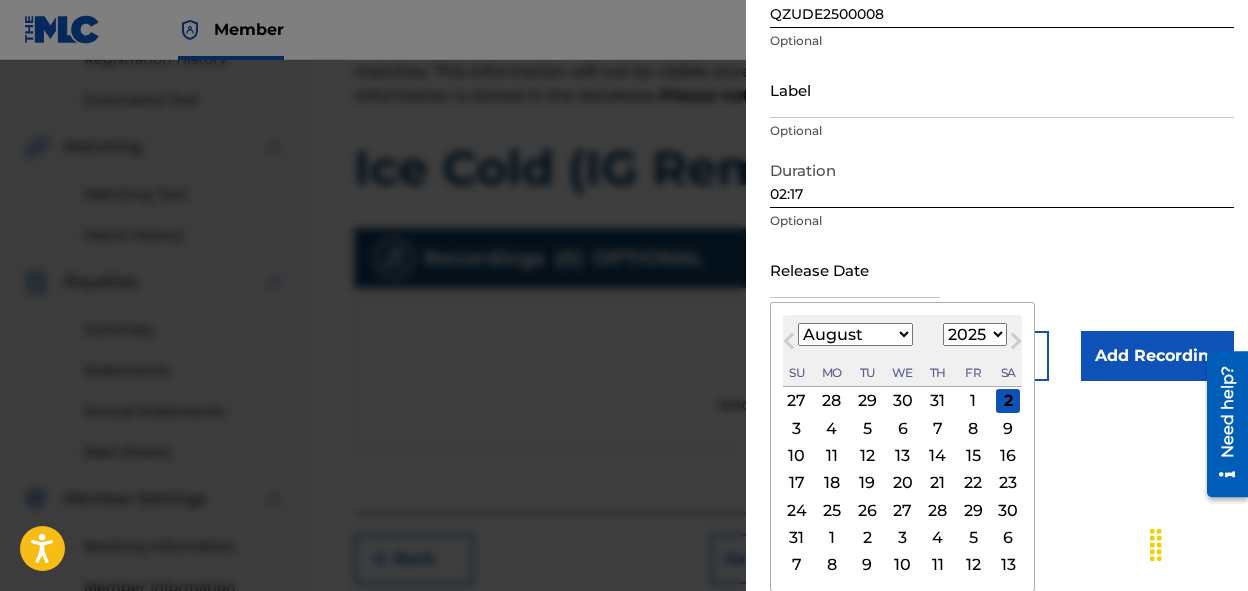 click on "24 25 26 27 28 29 30" at bounding box center [902, 510] 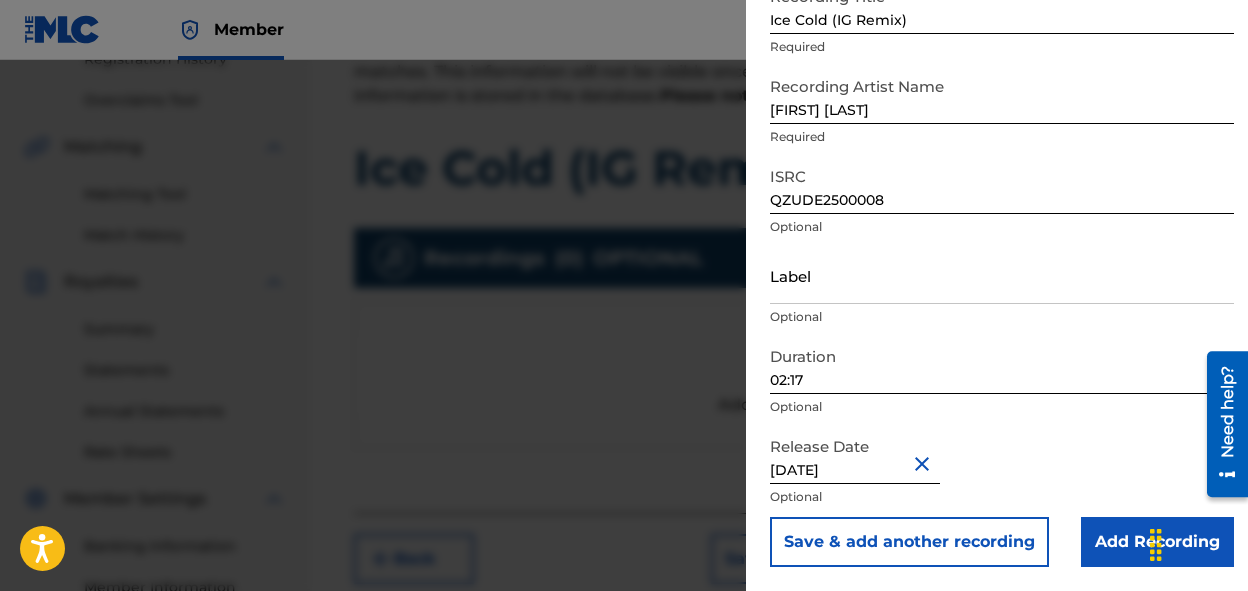 scroll, scrollTop: 140, scrollLeft: 0, axis: vertical 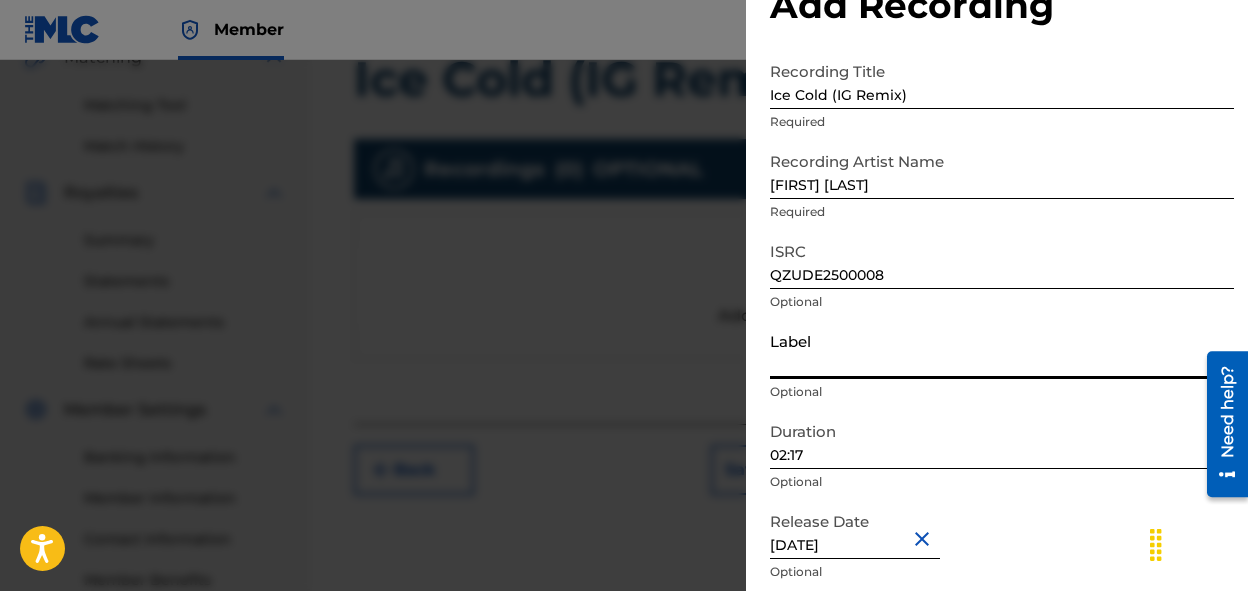 click on "Label" at bounding box center [1002, 350] 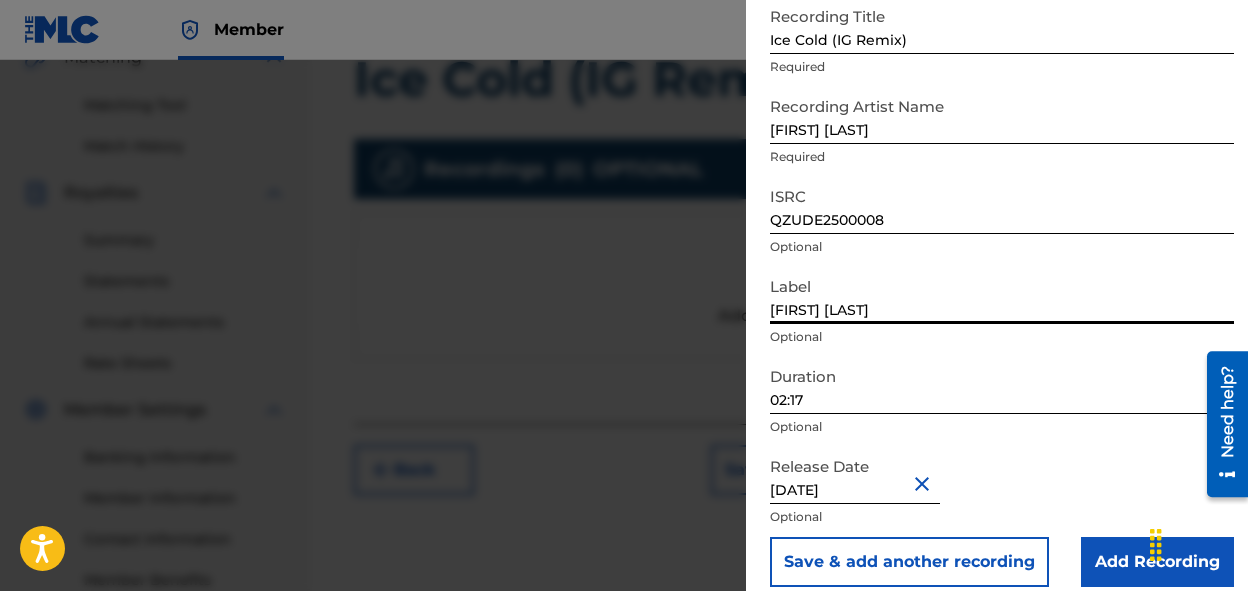 scroll, scrollTop: 140, scrollLeft: 0, axis: vertical 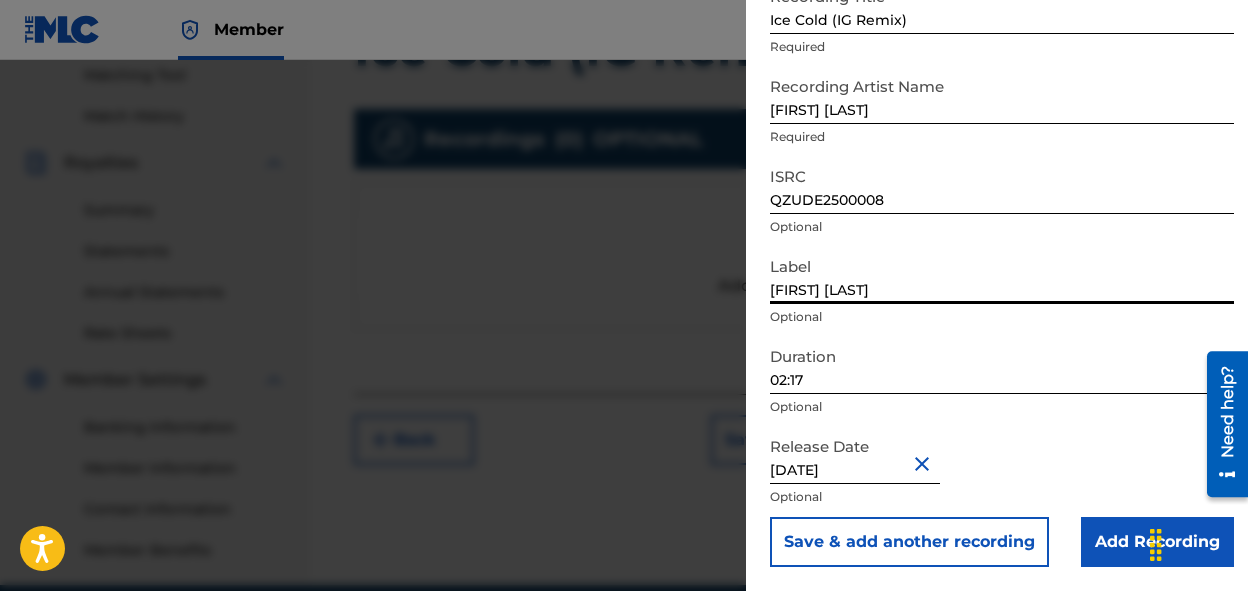 type on "[FIRST] [LAST]" 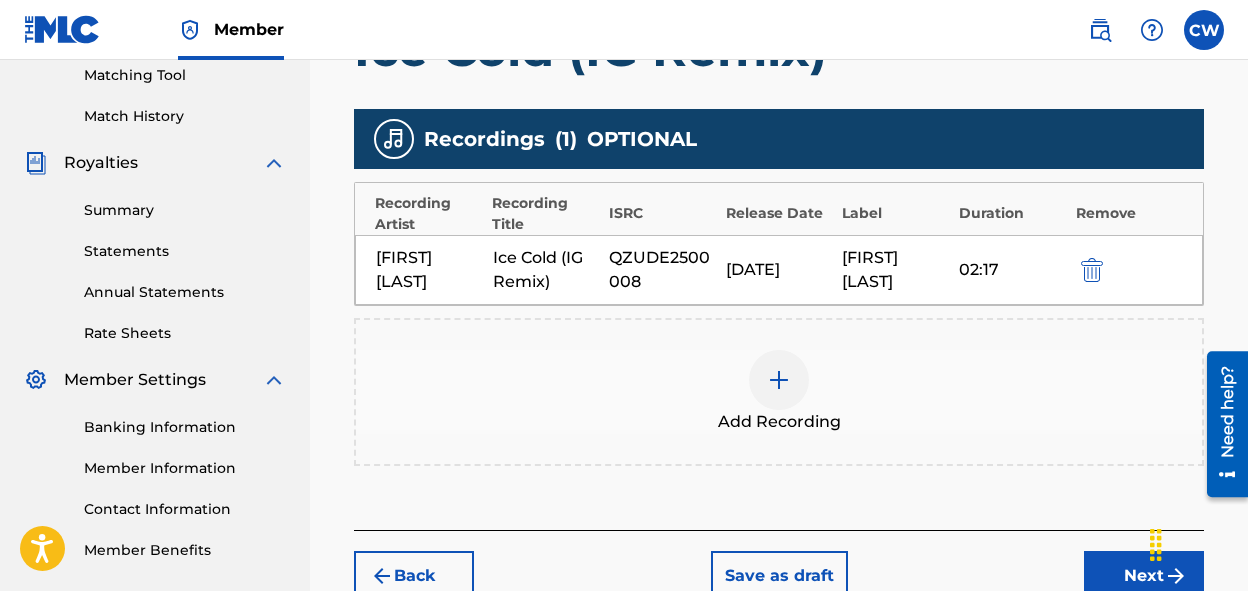 scroll, scrollTop: 544, scrollLeft: 0, axis: vertical 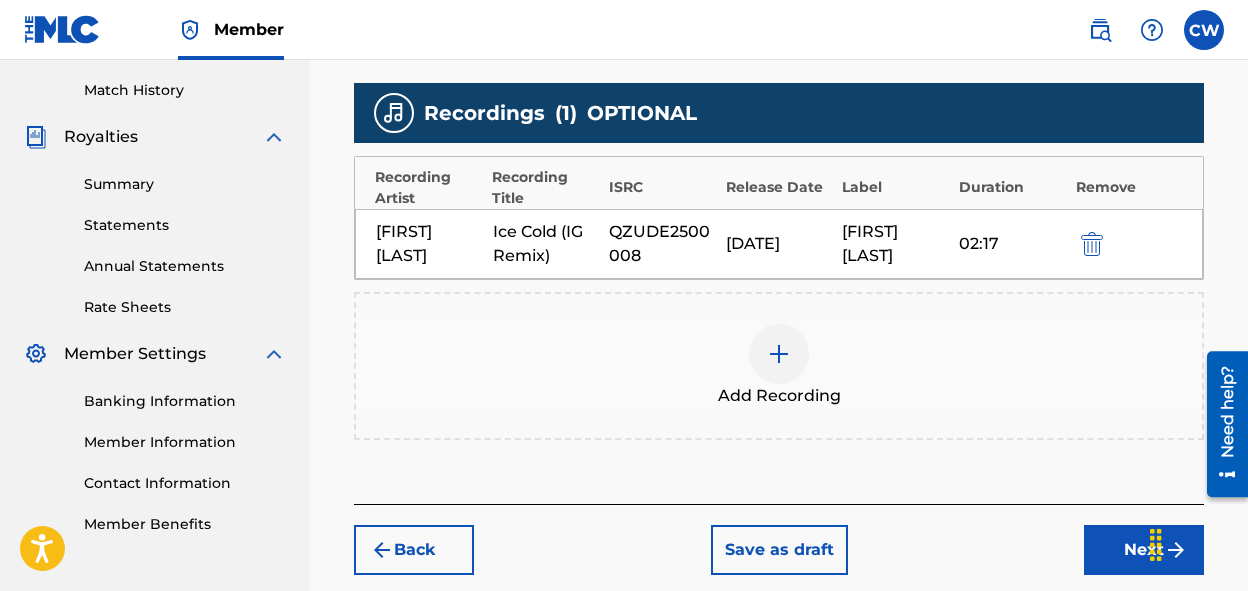 click on "Next" at bounding box center (1144, 550) 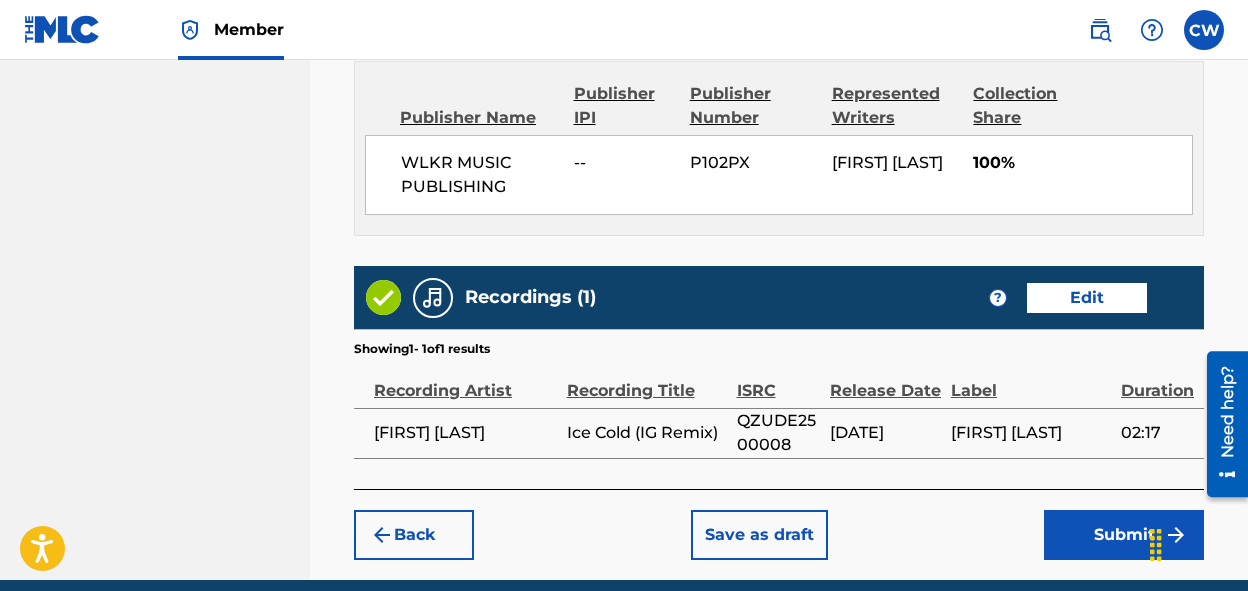 scroll, scrollTop: 1186, scrollLeft: 0, axis: vertical 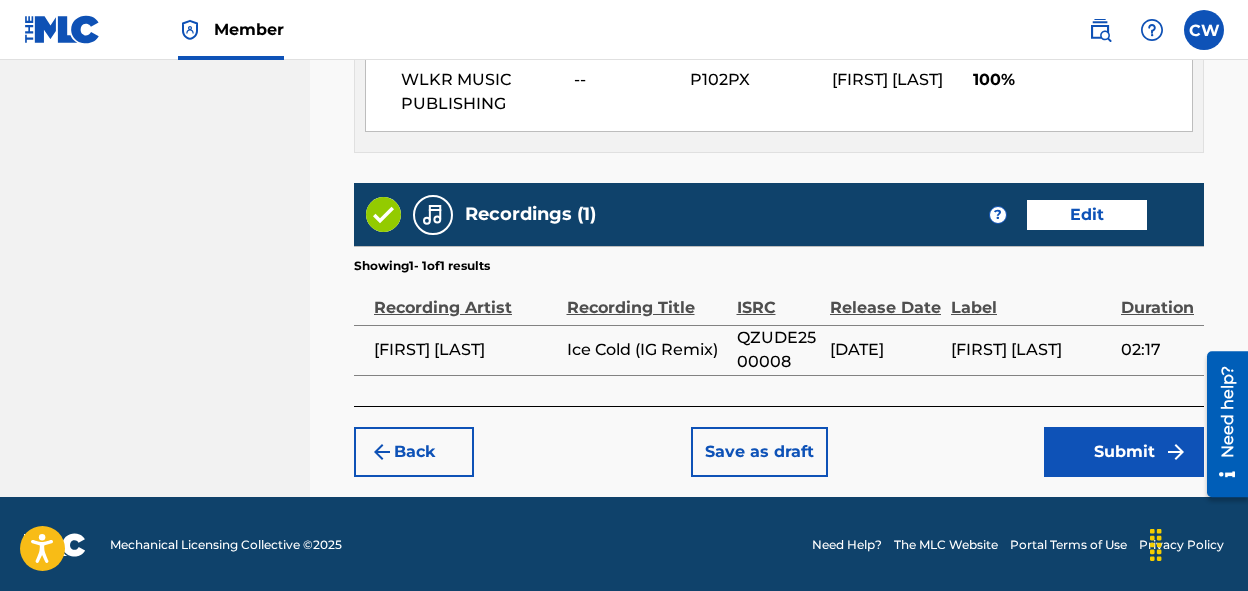 click on "Submit" at bounding box center [1124, 452] 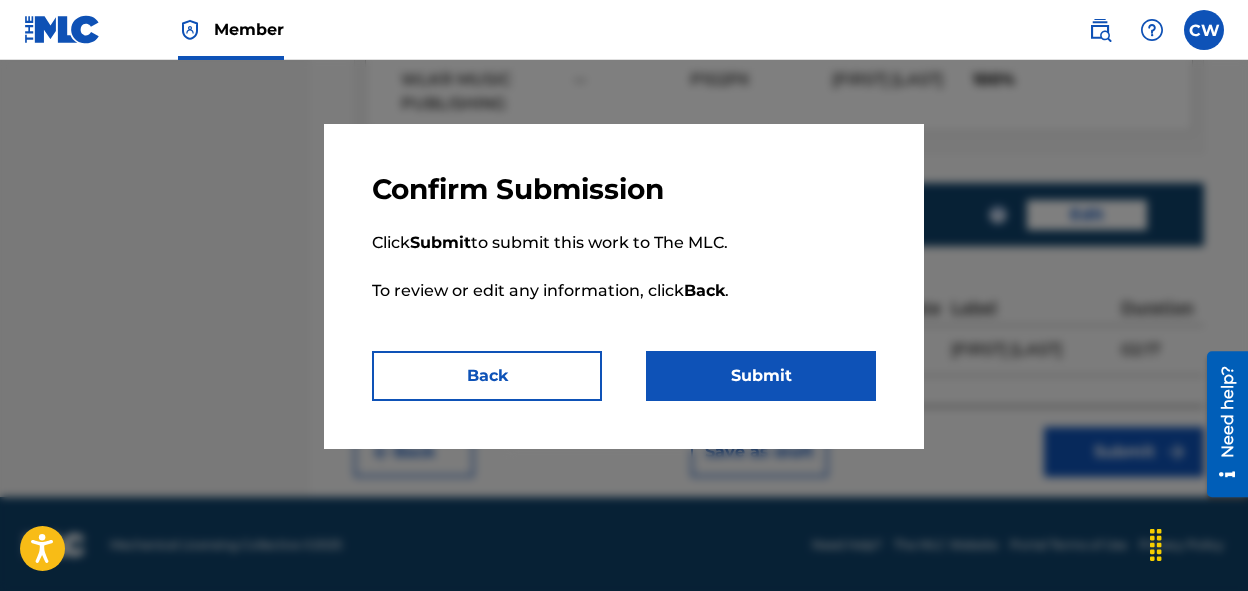 click on "Submit" at bounding box center [761, 376] 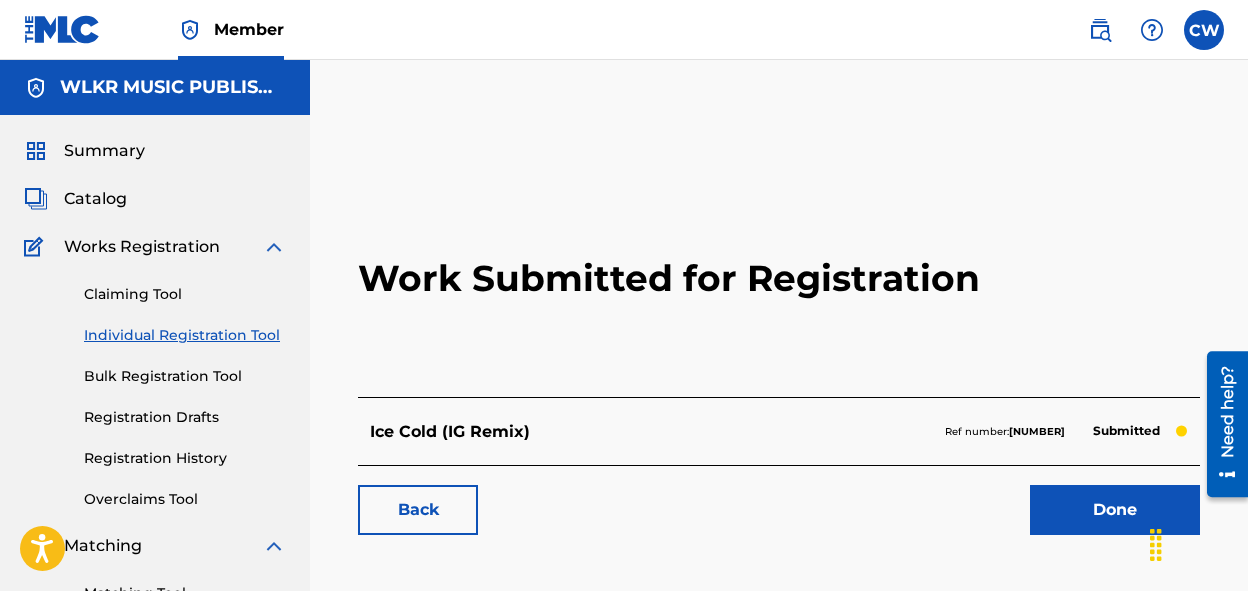 click at bounding box center (1204, 30) 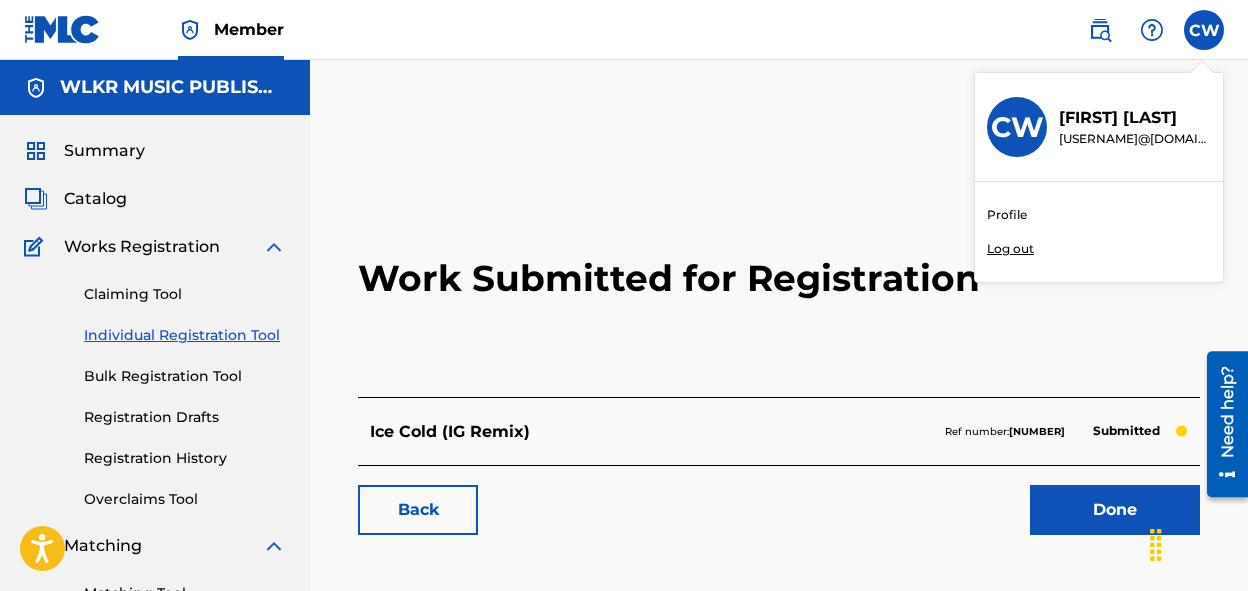 click on "Log out" at bounding box center [1010, 249] 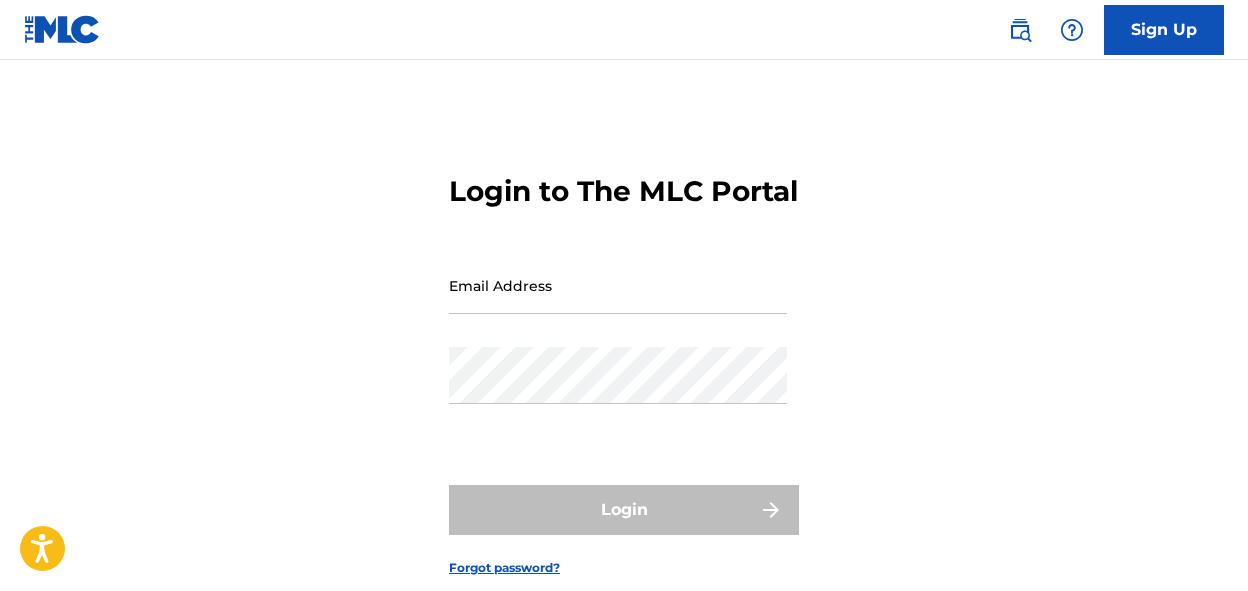 scroll, scrollTop: 0, scrollLeft: 0, axis: both 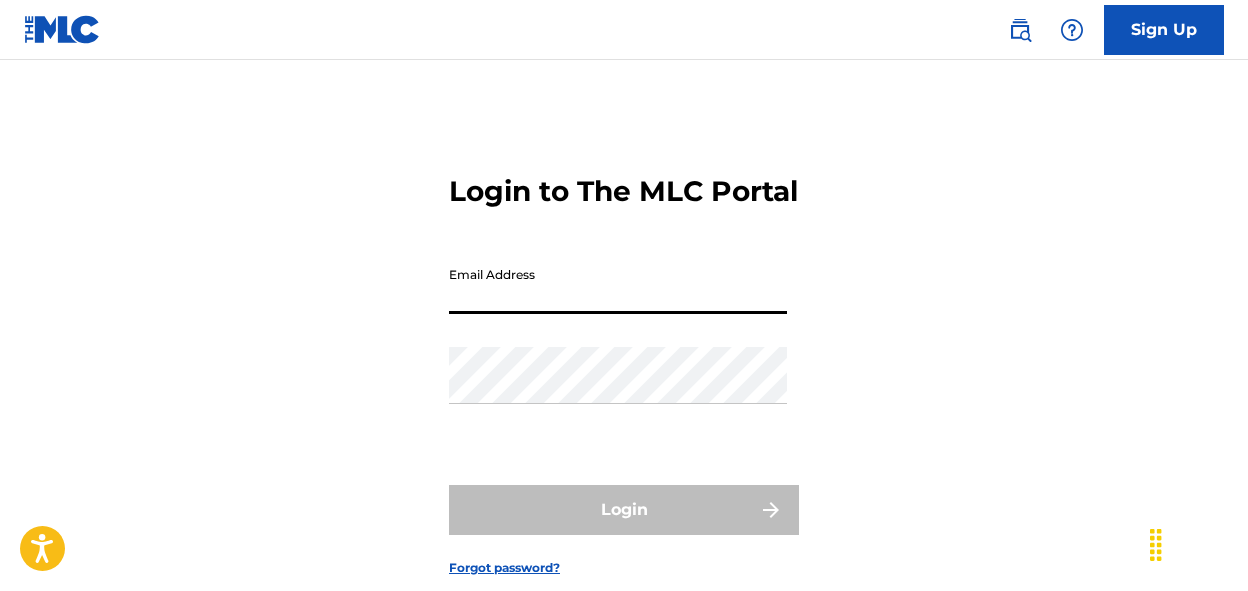 click on "Email Address" at bounding box center [618, 285] 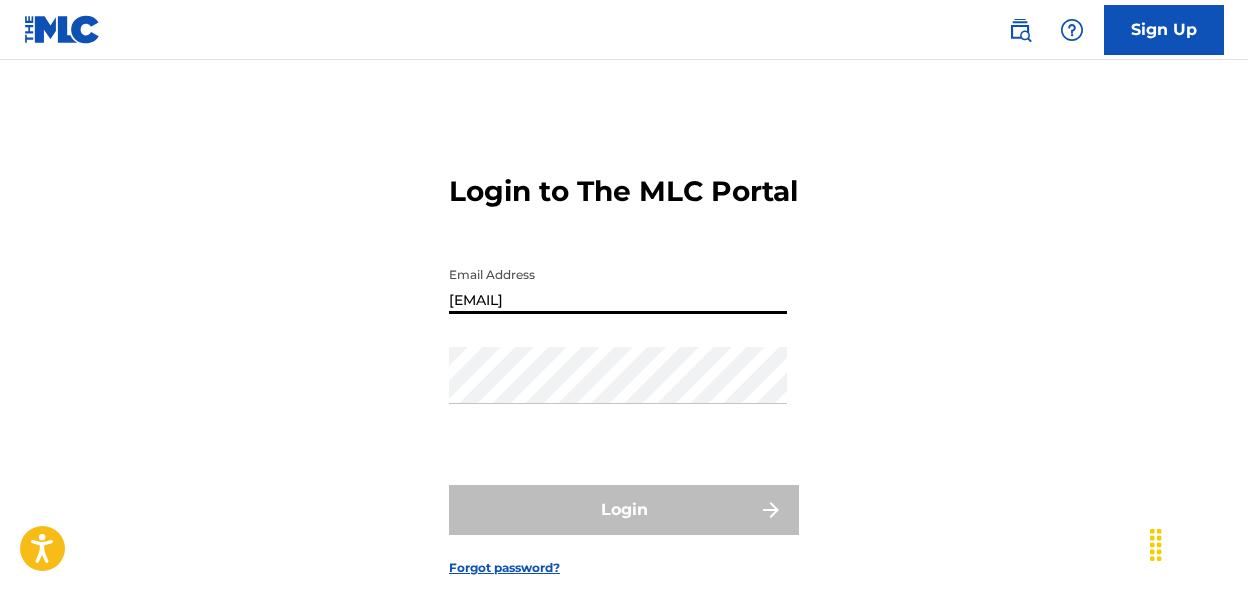 type on "[EMAIL]" 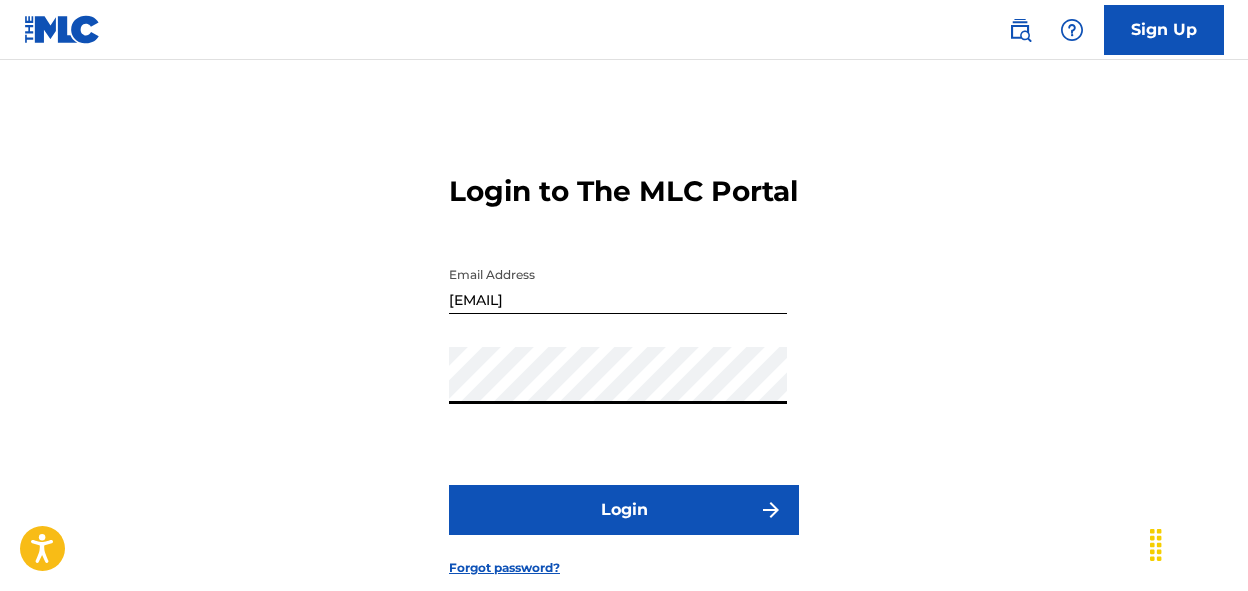 click on "Login" at bounding box center (624, 510) 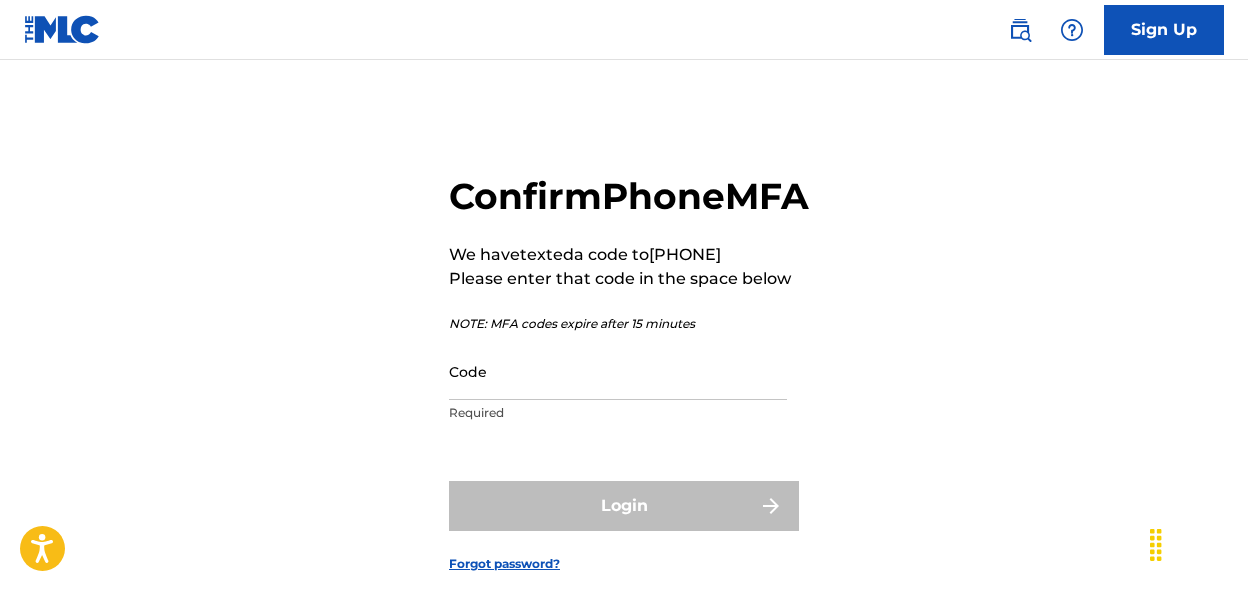 click on "Code" at bounding box center [618, 371] 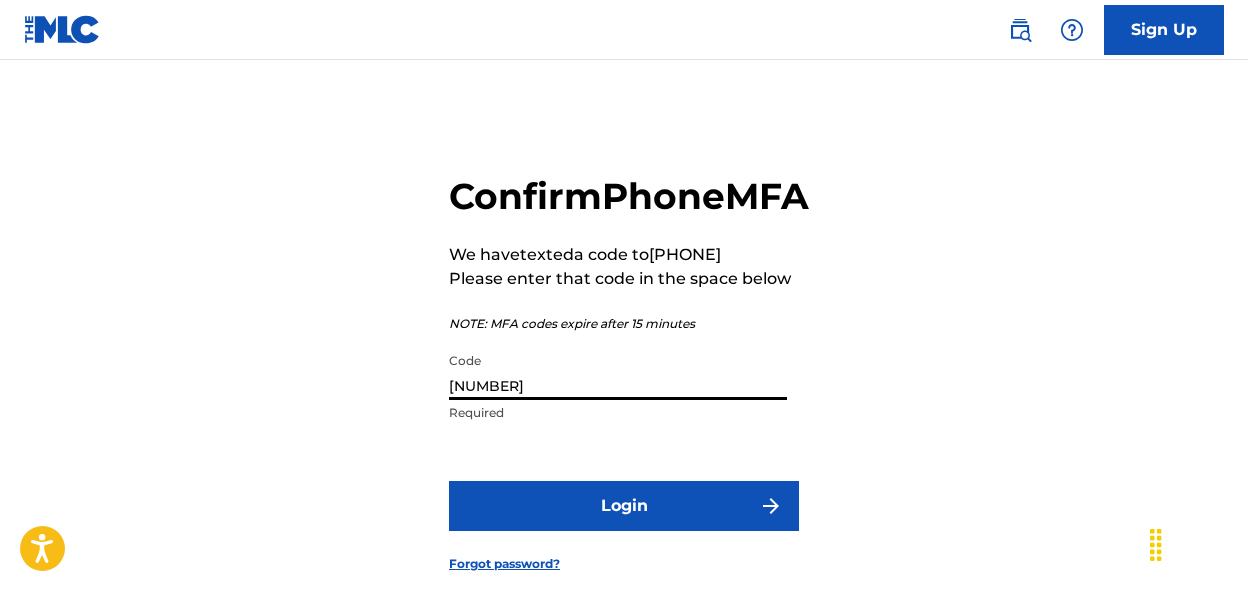 type on "[NUMBER]" 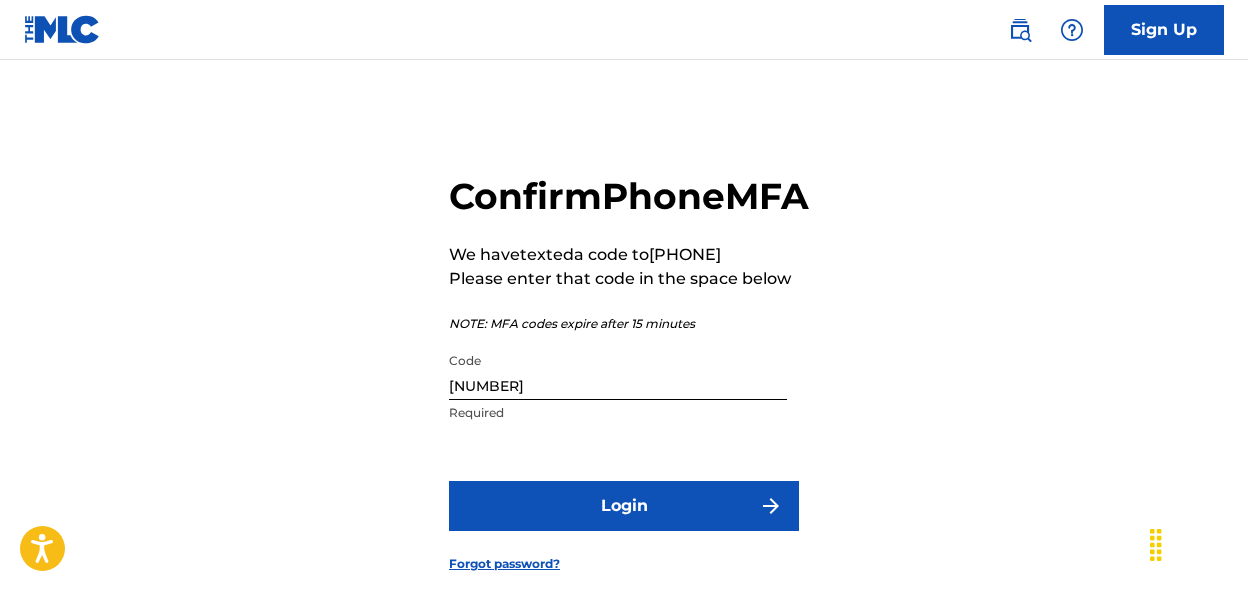 click on "Login" at bounding box center (624, 506) 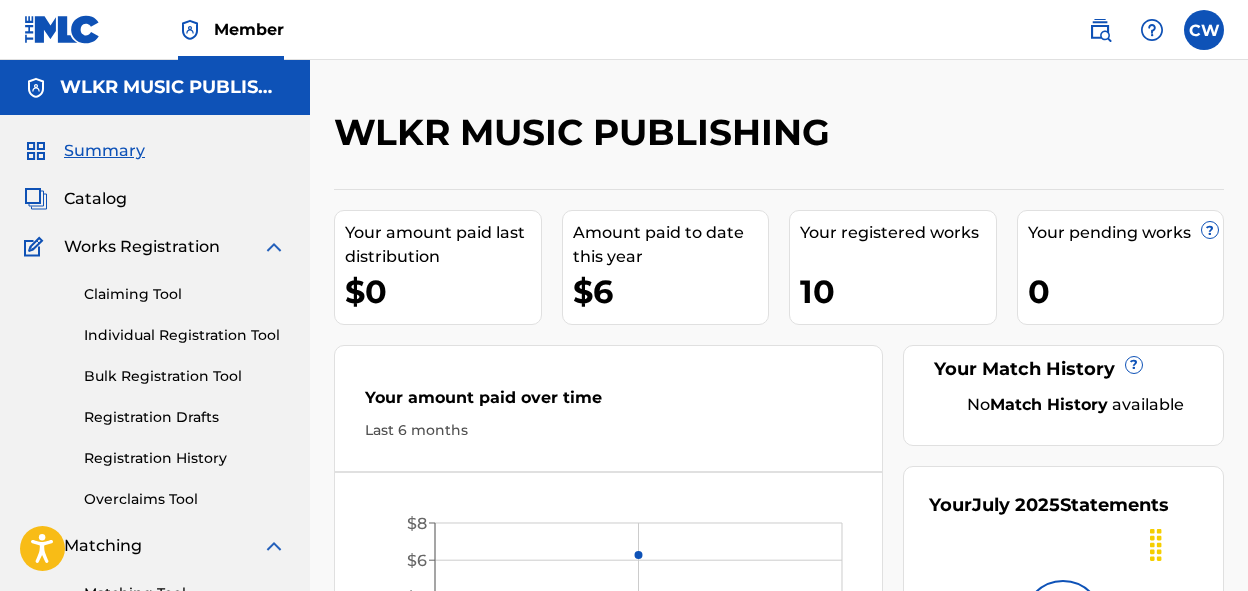 scroll, scrollTop: 0, scrollLeft: 0, axis: both 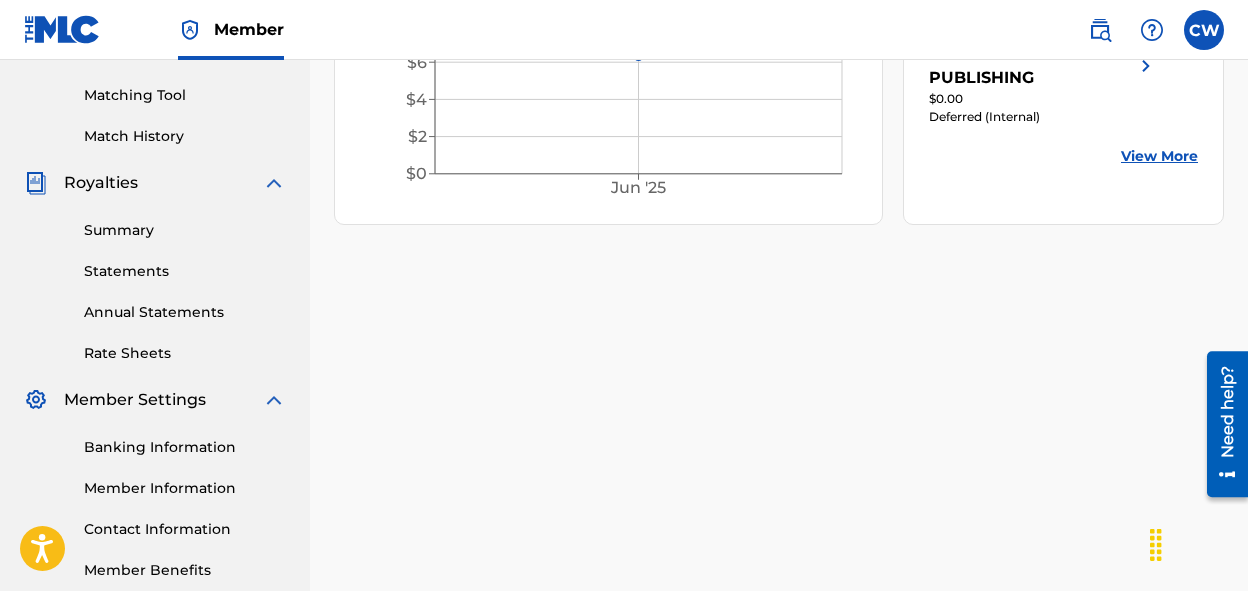 click at bounding box center [1204, 30] 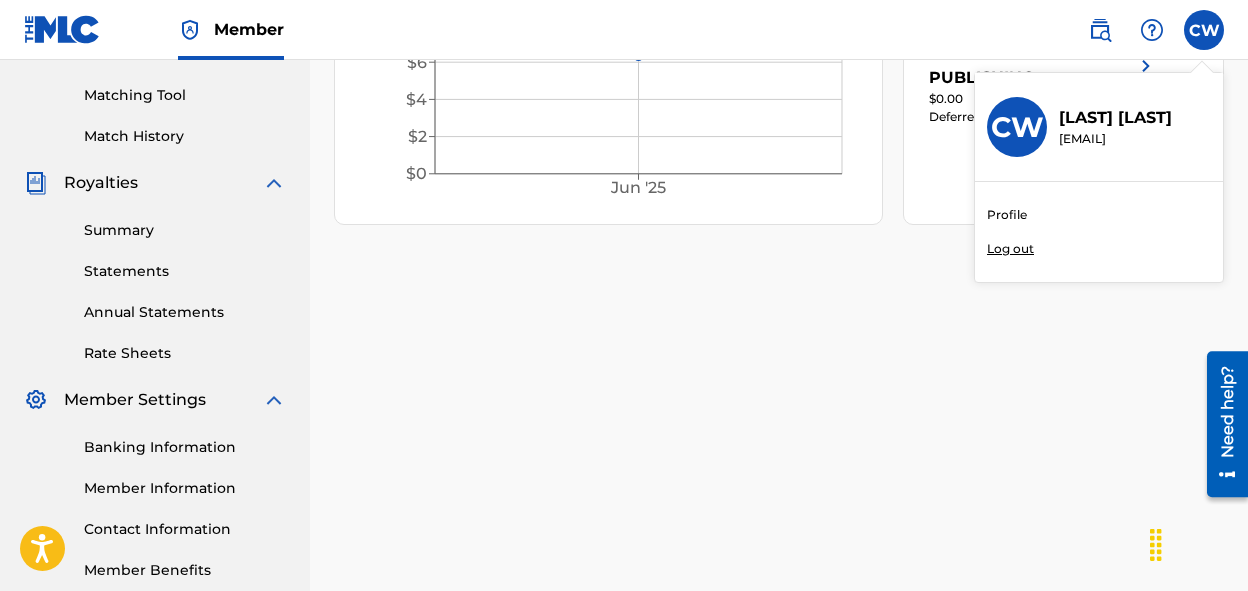 click on "WLKR MUSIC PUBLISHING Your amount paid last distribution   $0 Amount paid to date this year   $6 Your registered works   10 Your pending works   ? 0 Your Match History ? No  Match History   available Your amount paid over time Last 6 months Jun '25 $0 $2 $4 $6 $8 Jun 2025 Your  July 2025  Statements WLKR MUSIC PUBLISHING $0.00 Deferred (Internal) View More" at bounding box center [779, 108] 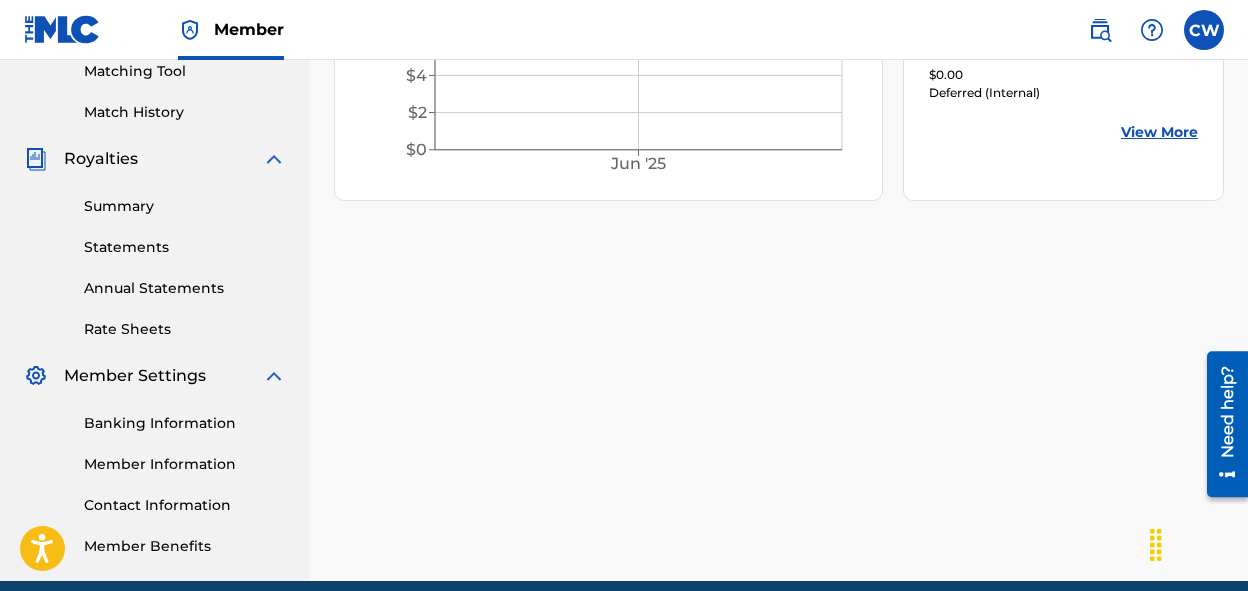 scroll, scrollTop: 540, scrollLeft: 0, axis: vertical 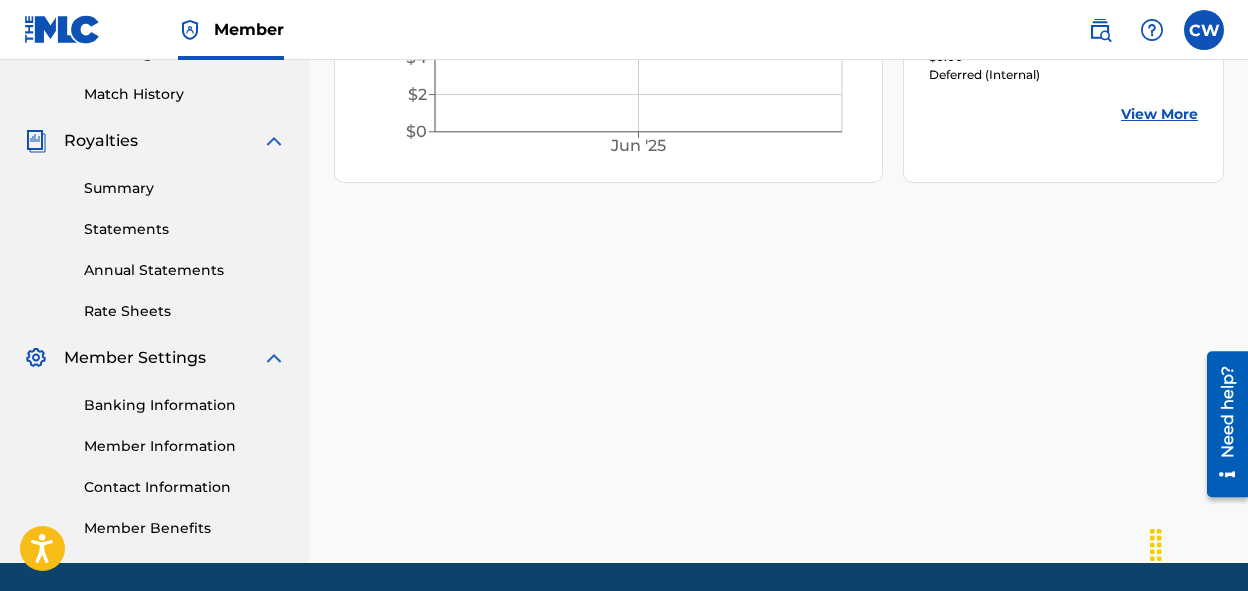 click on "Member Information" at bounding box center [185, 446] 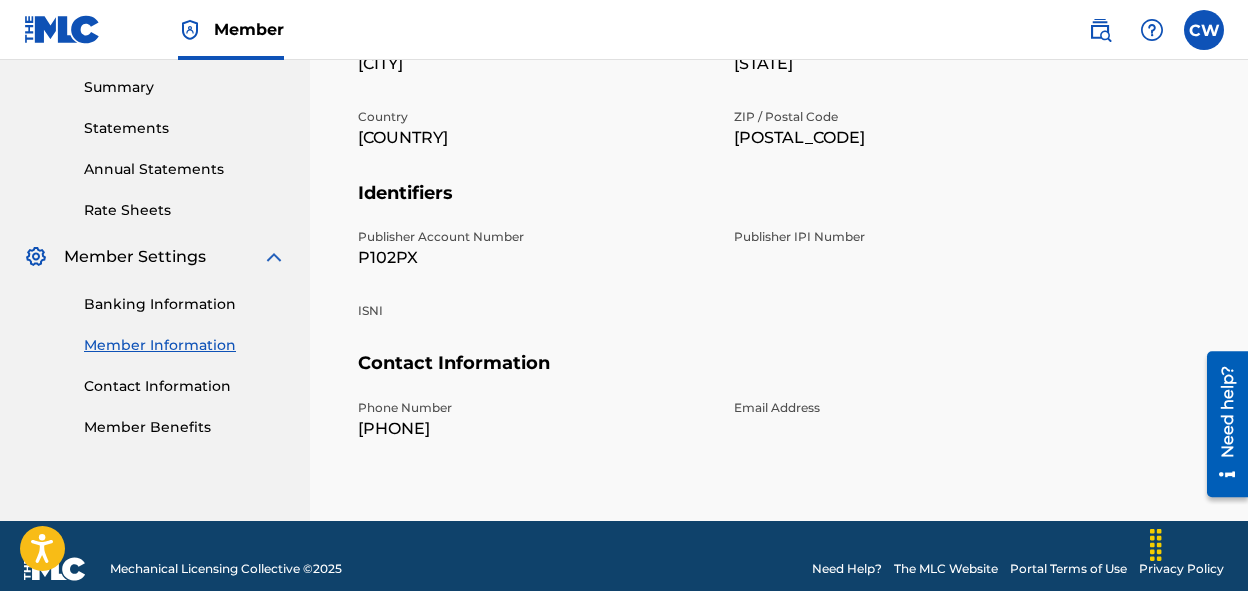 scroll, scrollTop: 666, scrollLeft: 0, axis: vertical 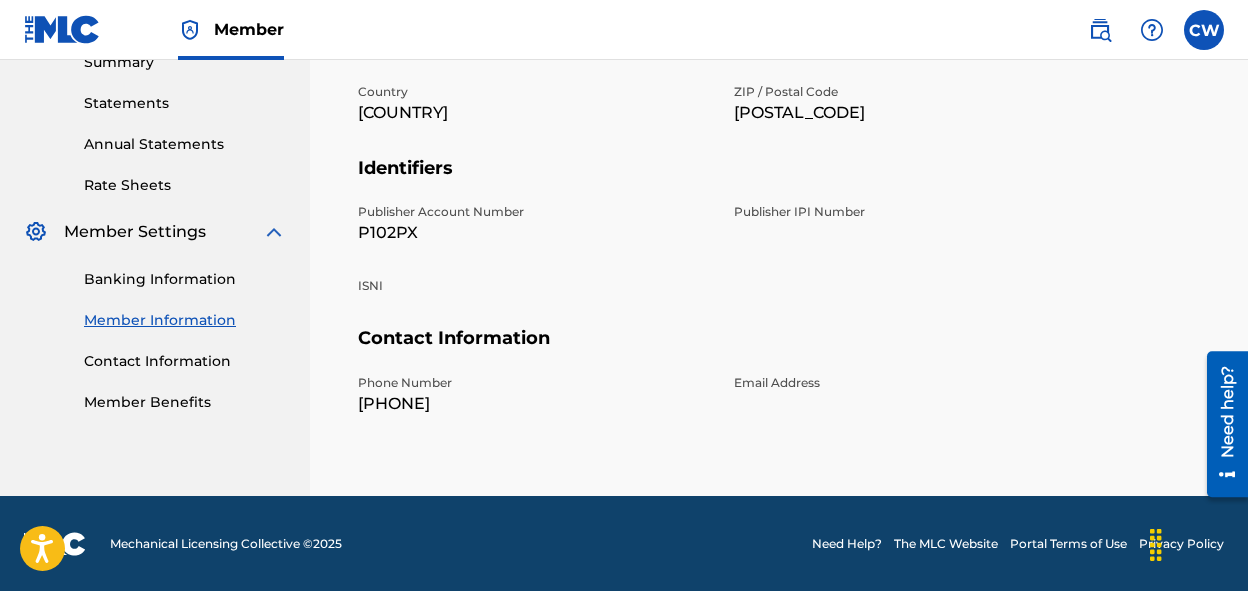 click on "Publisher IPI Number" at bounding box center [910, 224] 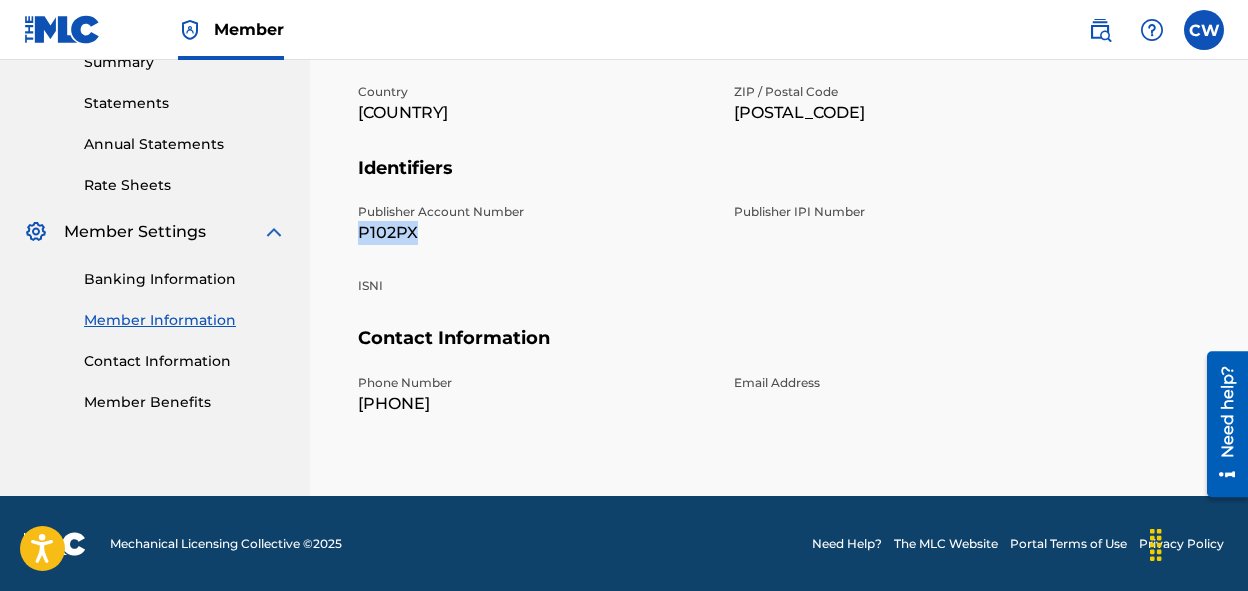 drag, startPoint x: 427, startPoint y: 236, endPoint x: 347, endPoint y: 236, distance: 80 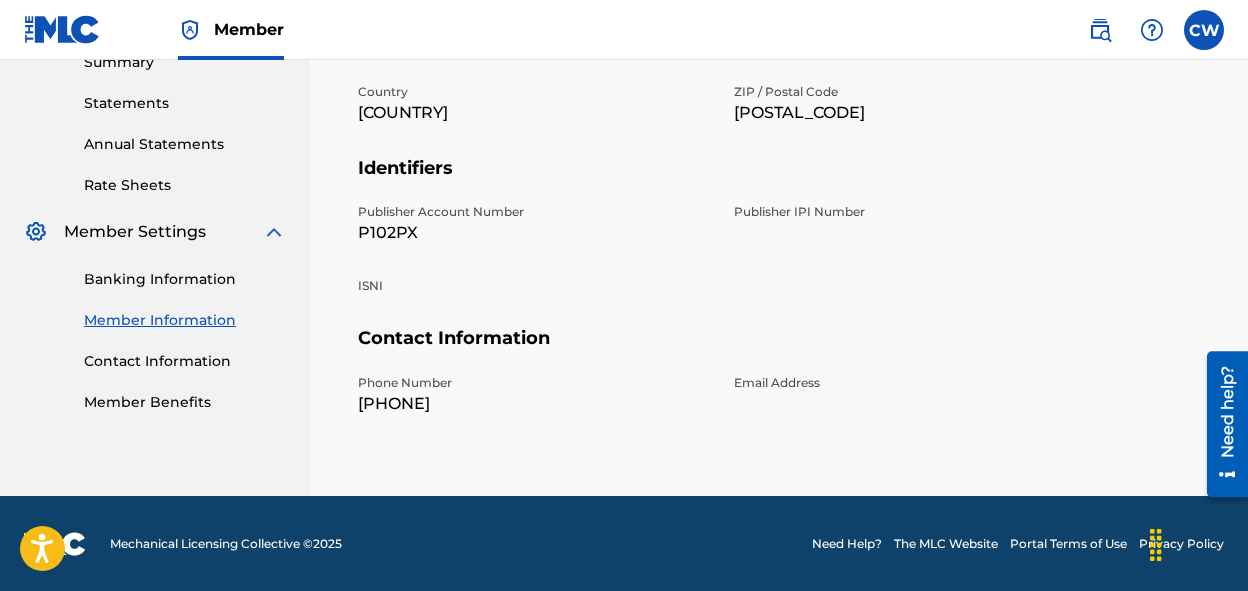 click on "Publisher Account Number P102PX Publisher IPI Number ISNI" at bounding box center (722, 265) 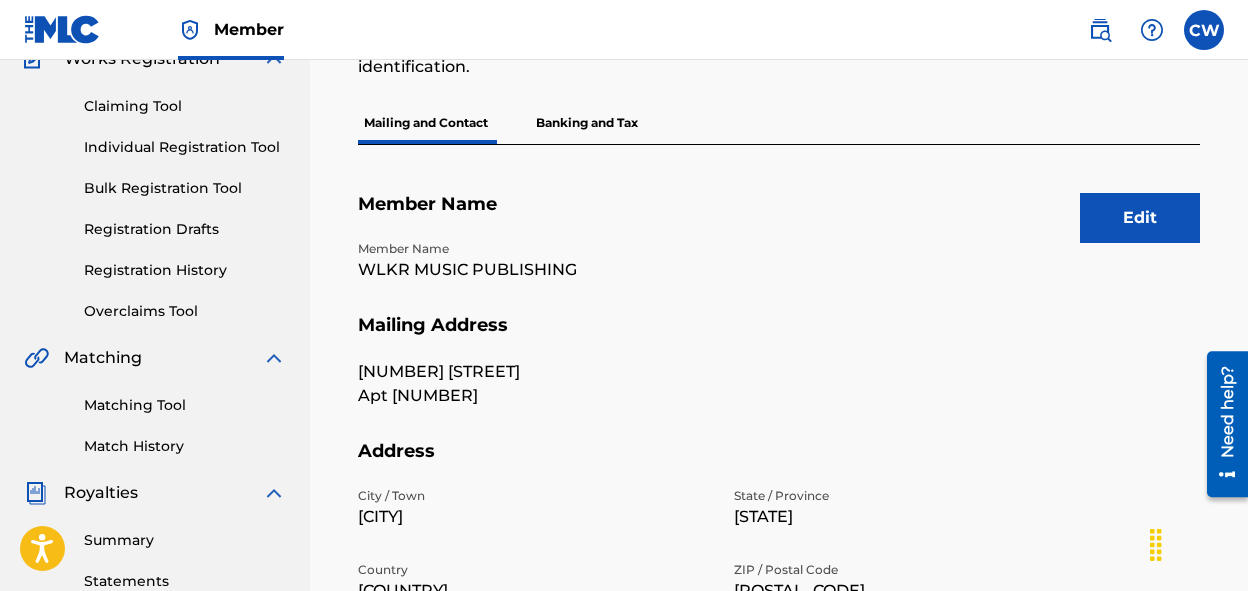 scroll, scrollTop: 148, scrollLeft: 0, axis: vertical 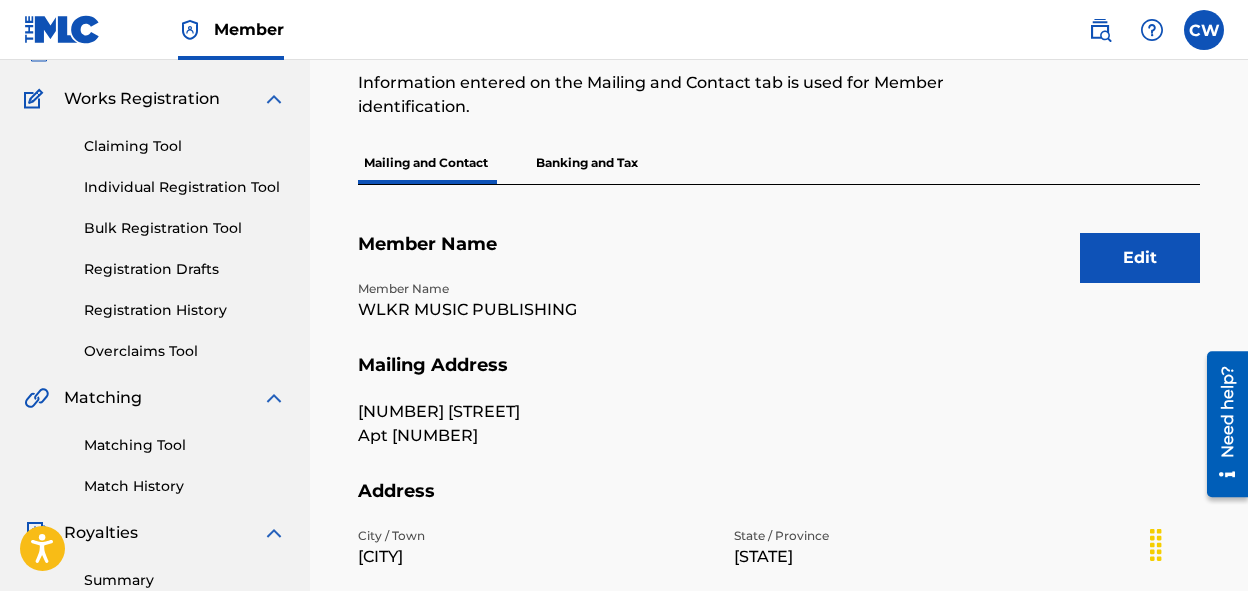 click on "Summary Catalog Works Registration Claiming Tool Individual Registration Tool Bulk Registration Tool Registration Drafts Registration History Overclaims Tool Matching Matching Tool Match History Royalties Summary Statements Annual Statements Rate Sheets Member Settings Banking Information Member Information Contact Information Member Benefits" at bounding box center [155, 461] 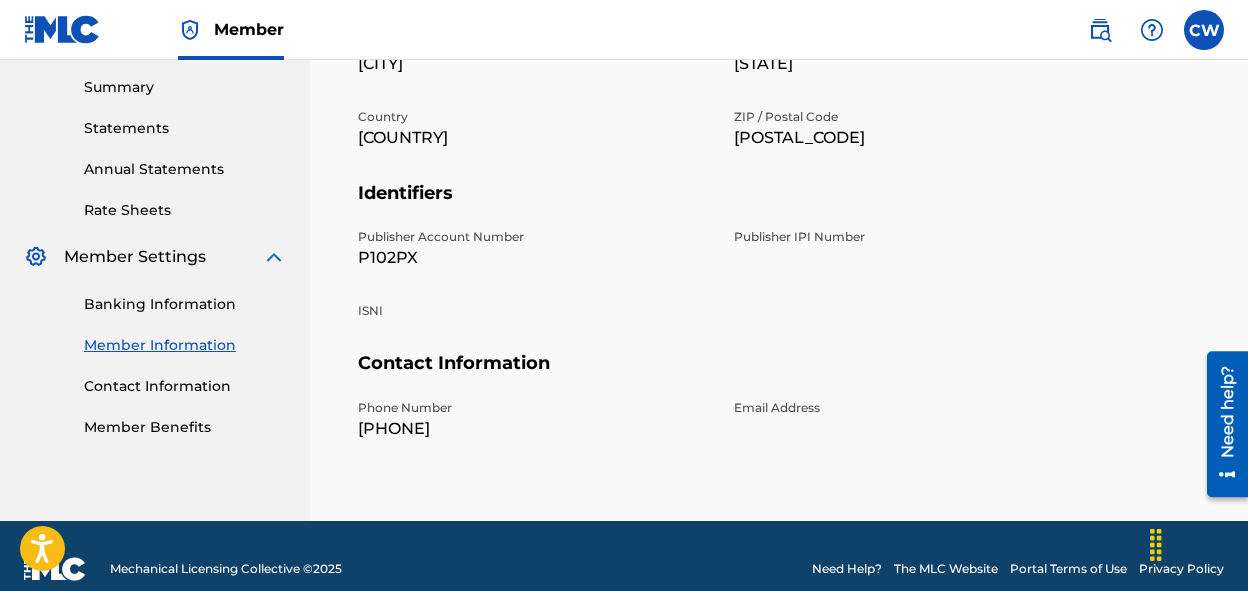 scroll, scrollTop: 666, scrollLeft: 0, axis: vertical 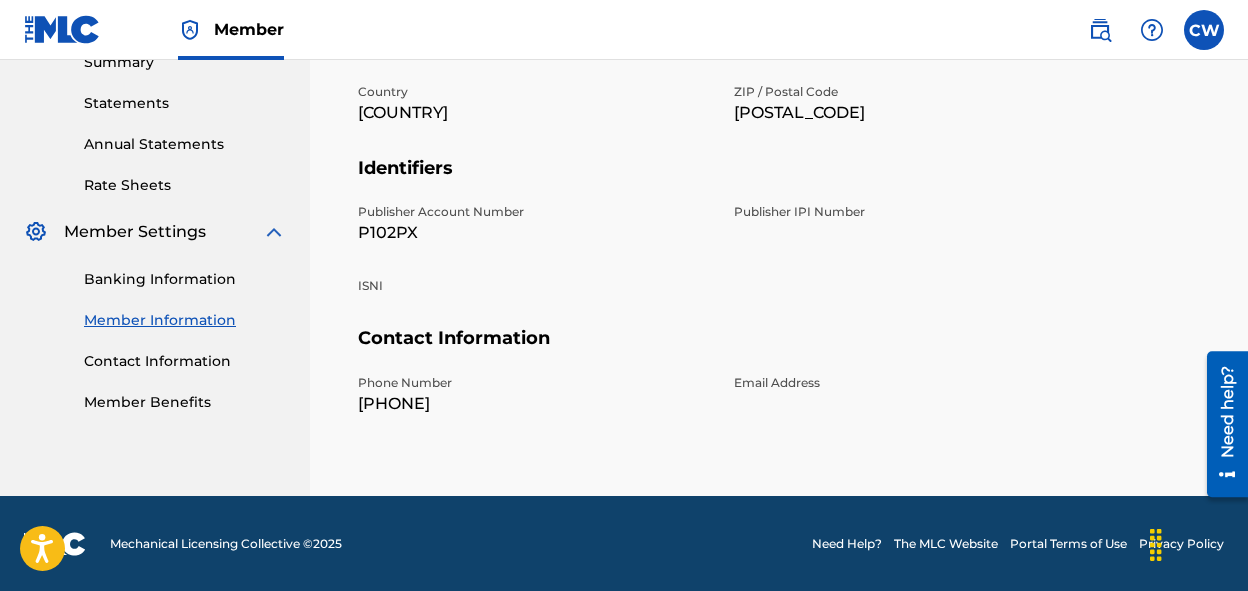 click on "Member Benefits" at bounding box center [185, 402] 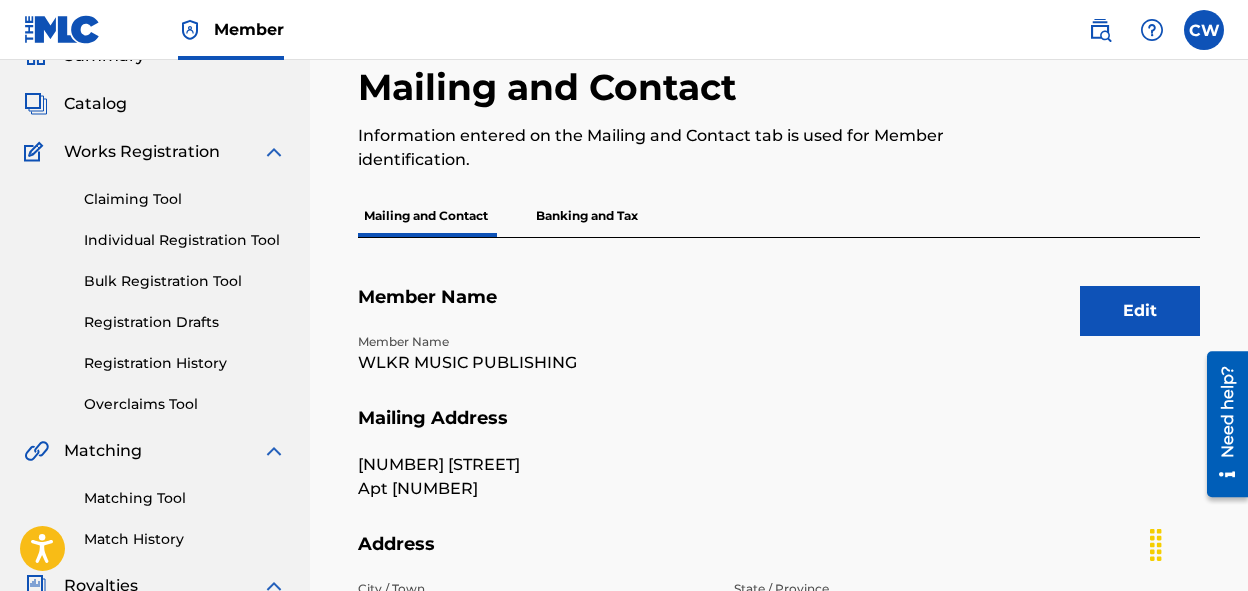 scroll, scrollTop: 98, scrollLeft: 0, axis: vertical 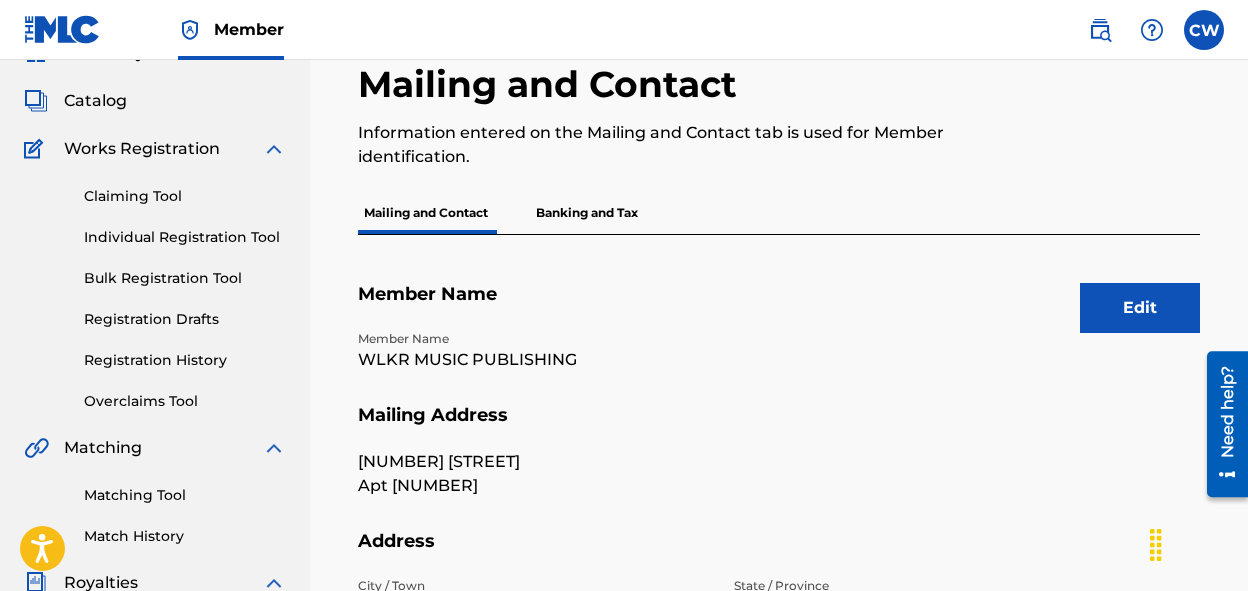click on "Edit" at bounding box center (1140, 308) 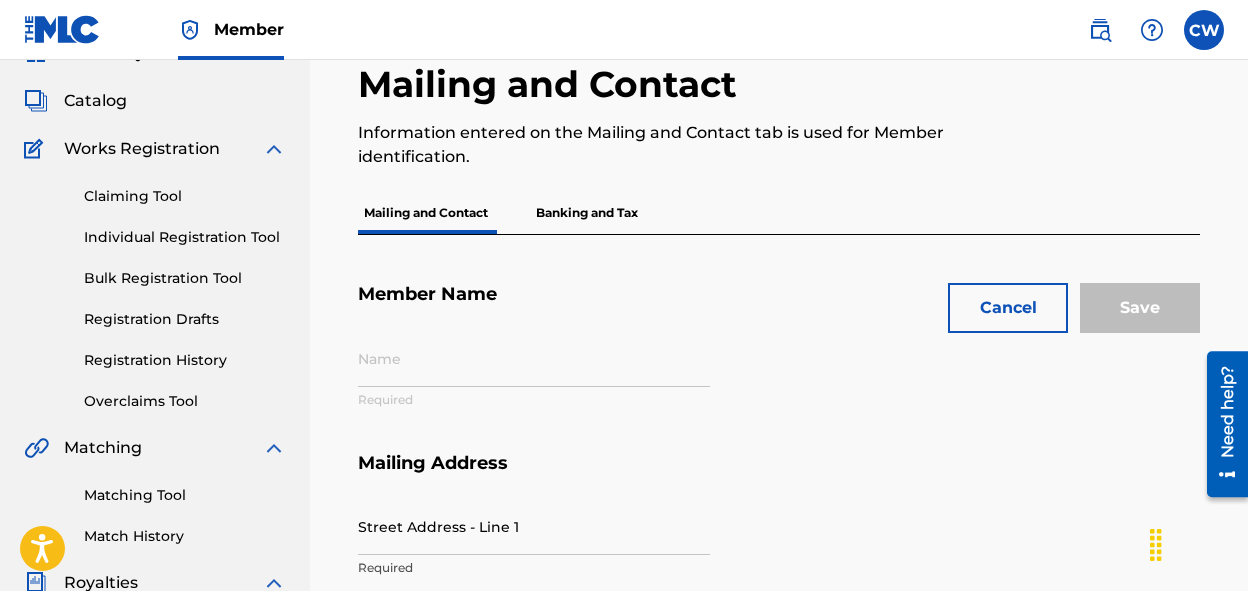 type on "WLKR MUSIC PUBLISHING" 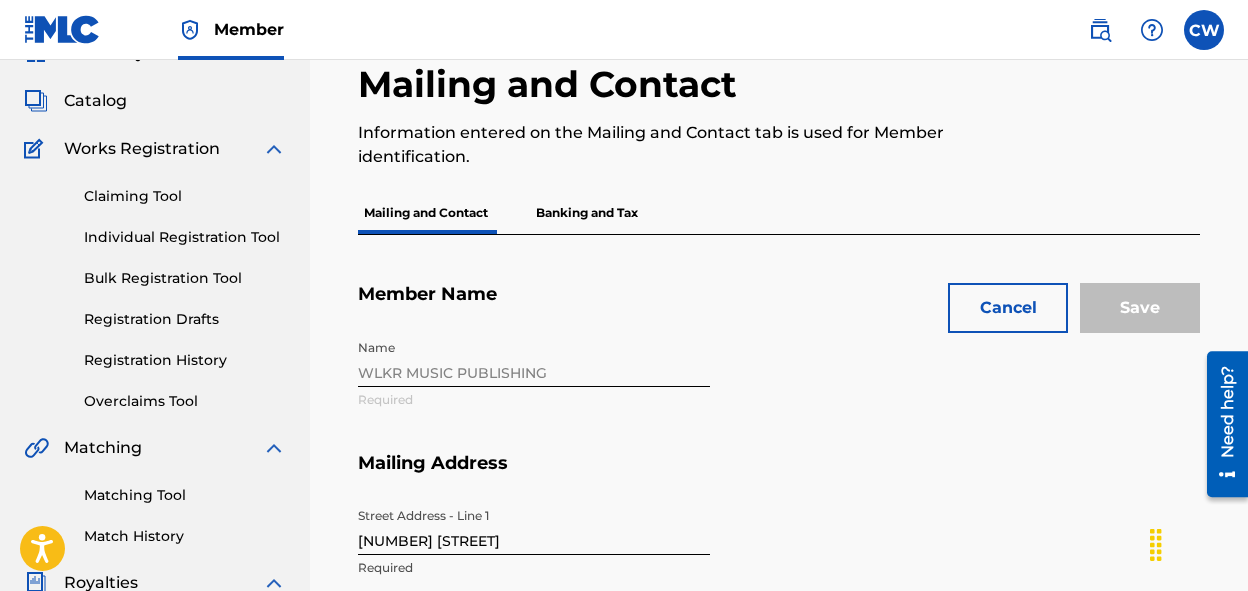 click on "Name WLKR MUSIC PUBLISHING Required" at bounding box center [722, 391] 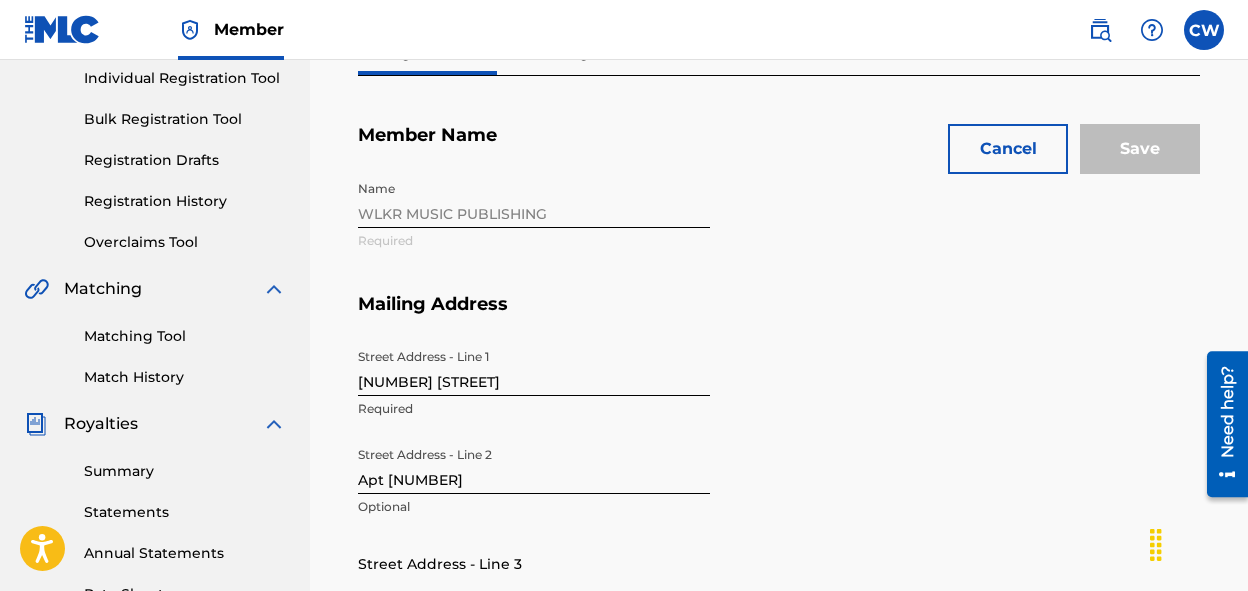 scroll, scrollTop: 261, scrollLeft: 0, axis: vertical 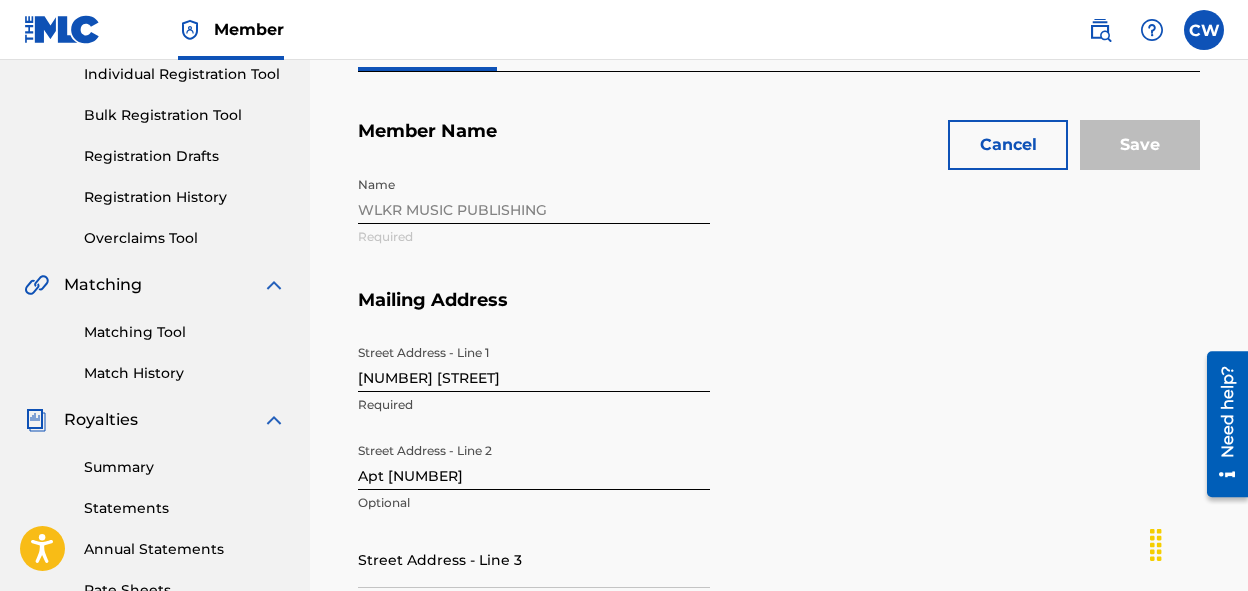 click on "Need help?" at bounding box center (1227, 411) 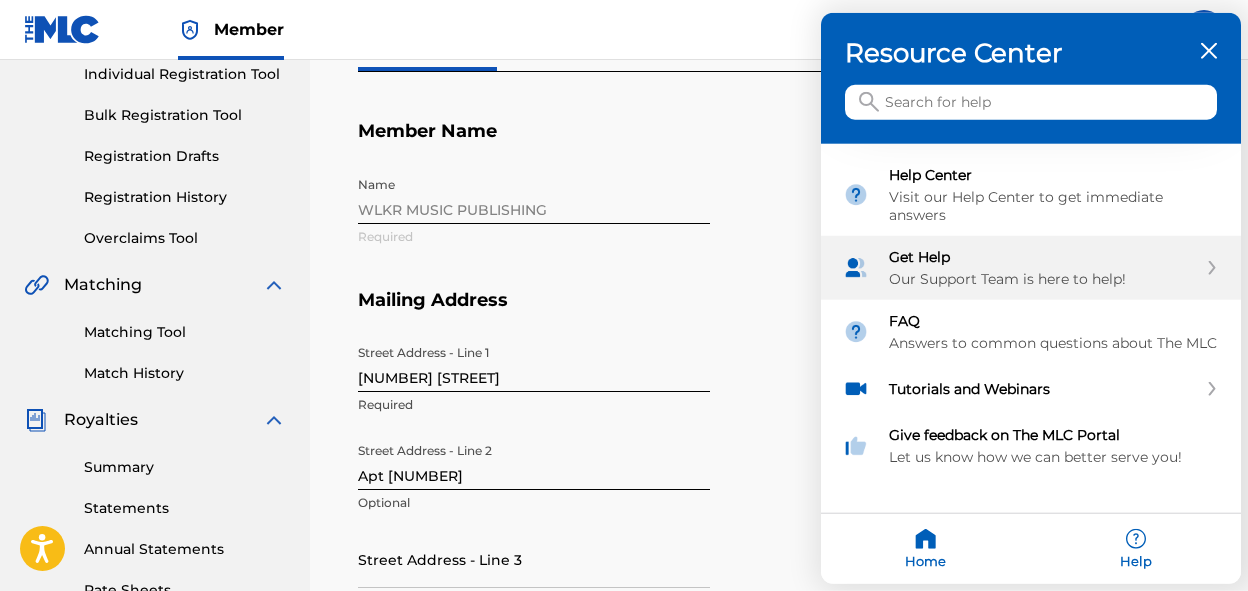 click on "Get Help" at bounding box center [1043, 257] 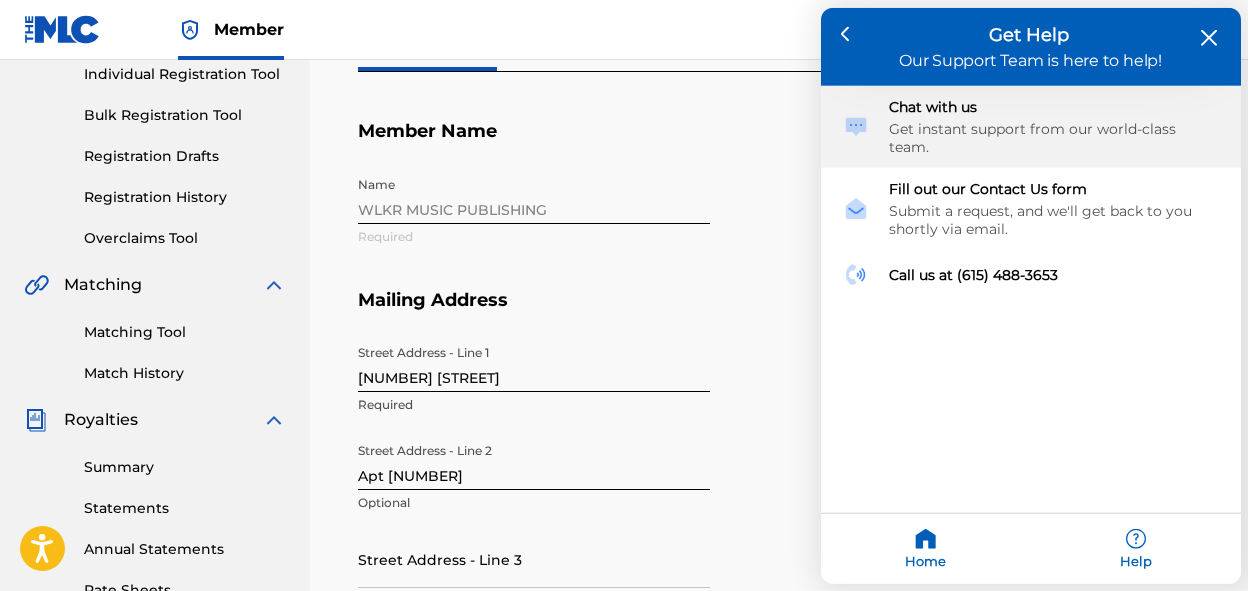 click on "Get instant support from our world-class team." at bounding box center (1054, 138) 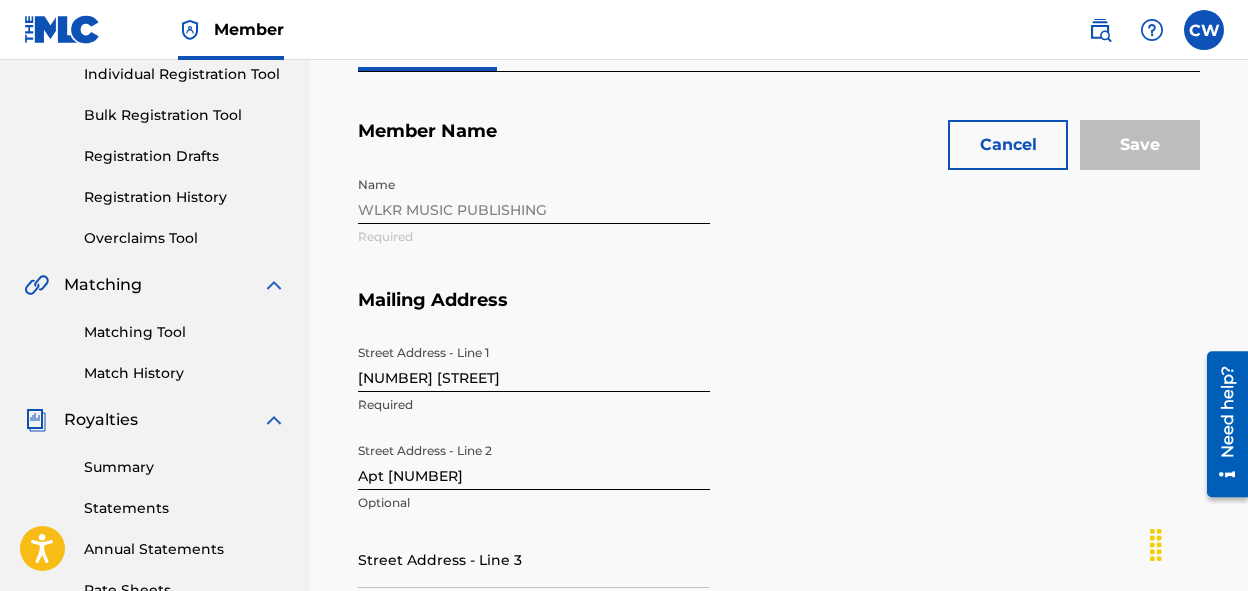 click at bounding box center (1204, 30) 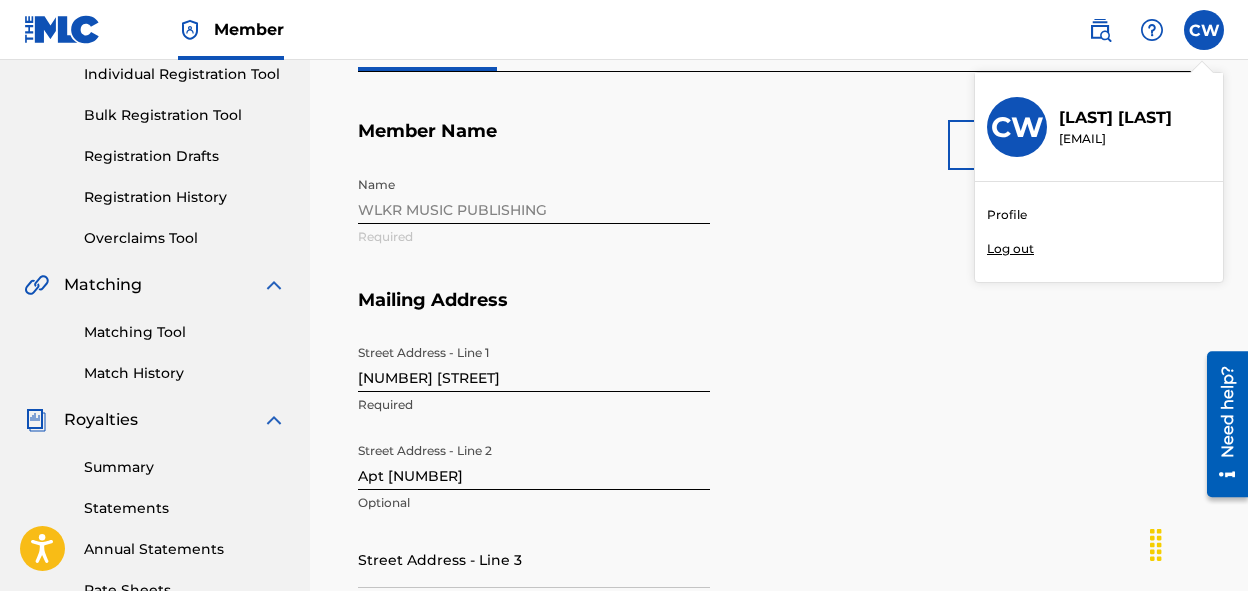 click on "Log out" at bounding box center [1010, 249] 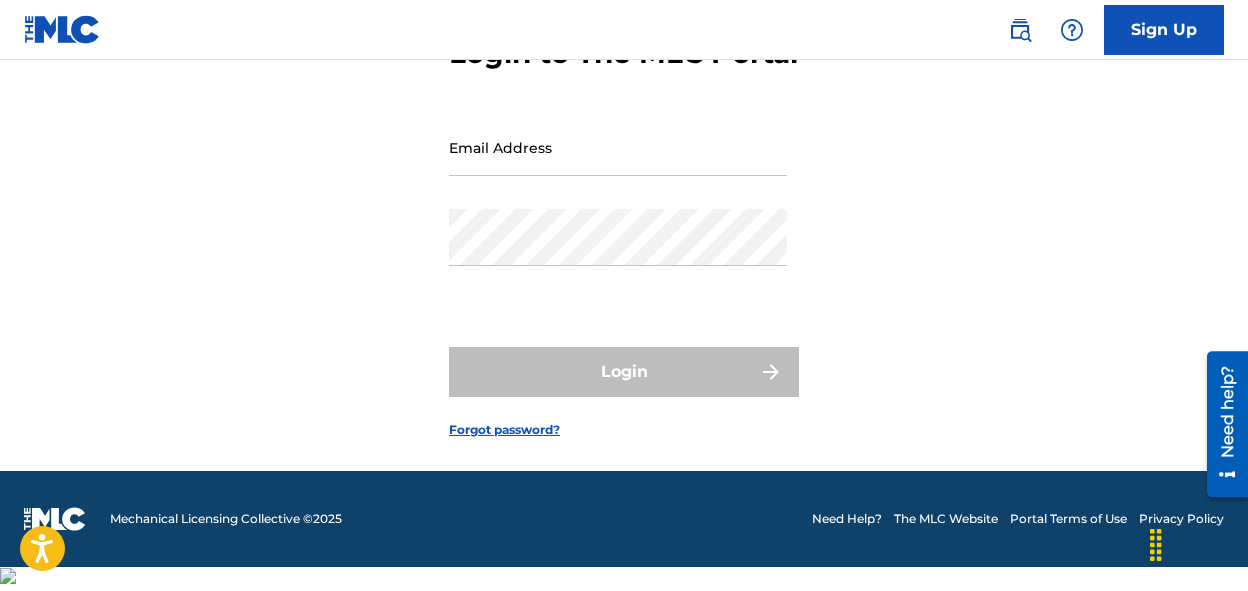 scroll, scrollTop: 0, scrollLeft: 0, axis: both 